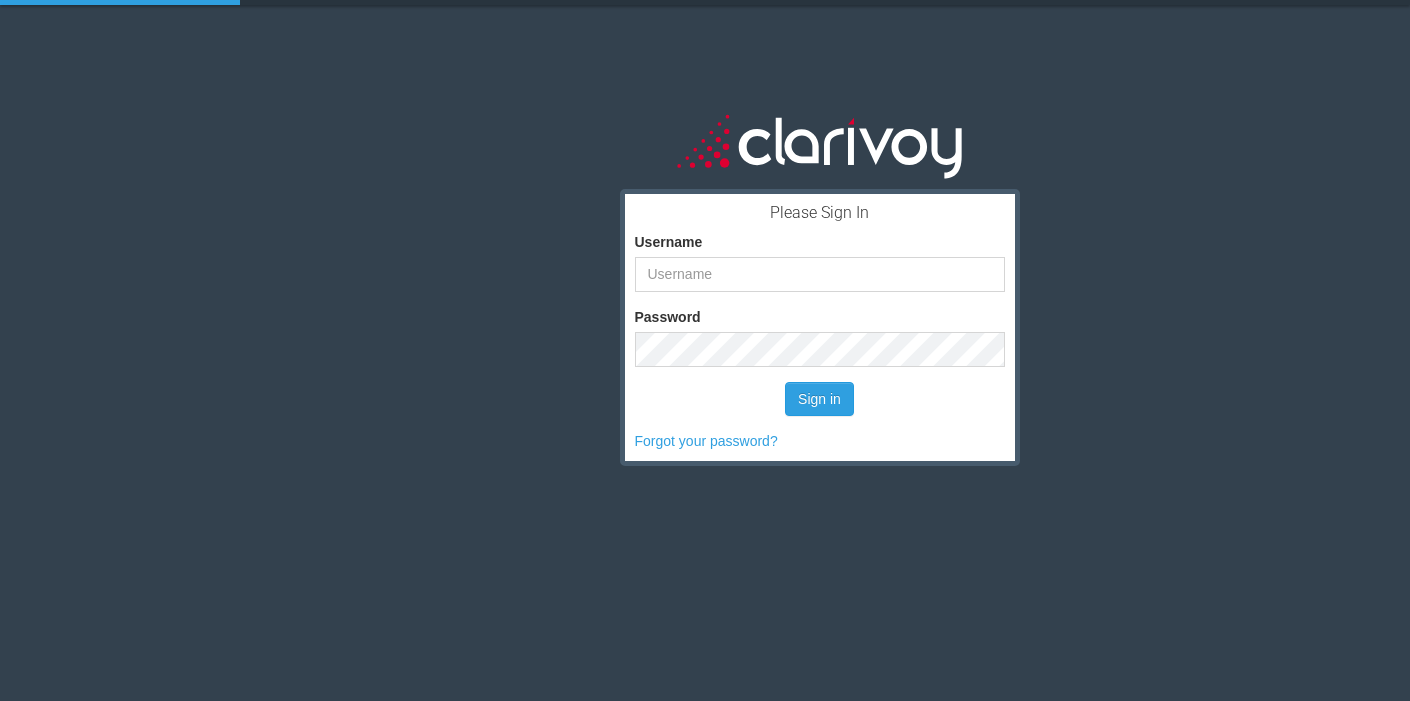 scroll, scrollTop: 0, scrollLeft: 0, axis: both 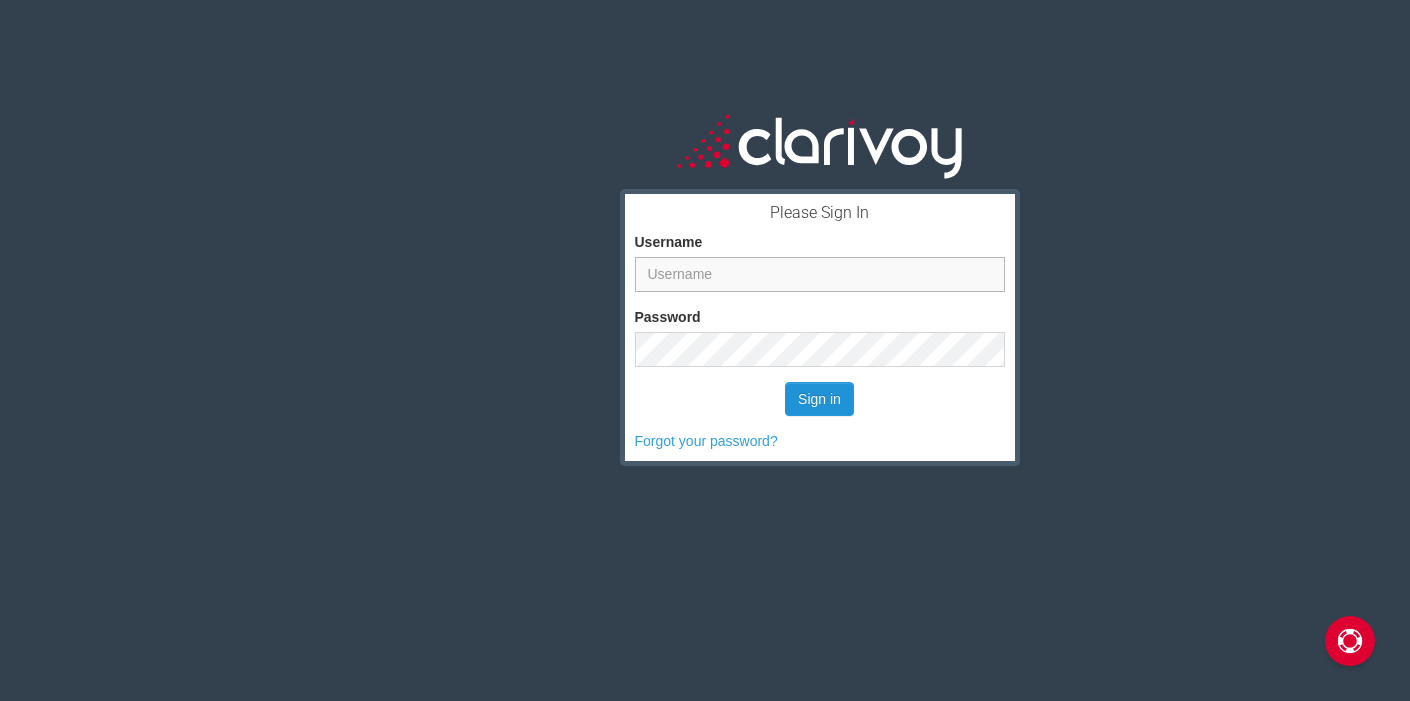 type on "sholland" 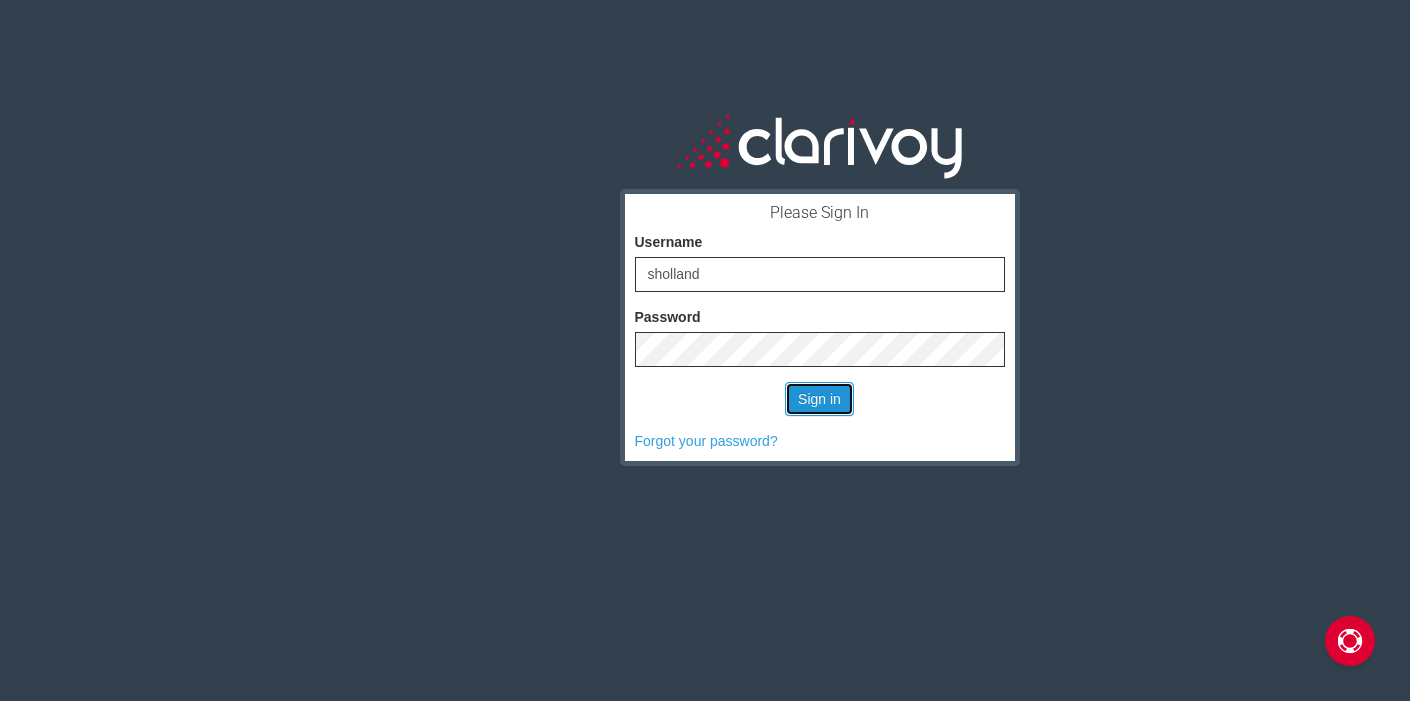 click on "Sign in" at bounding box center (819, 399) 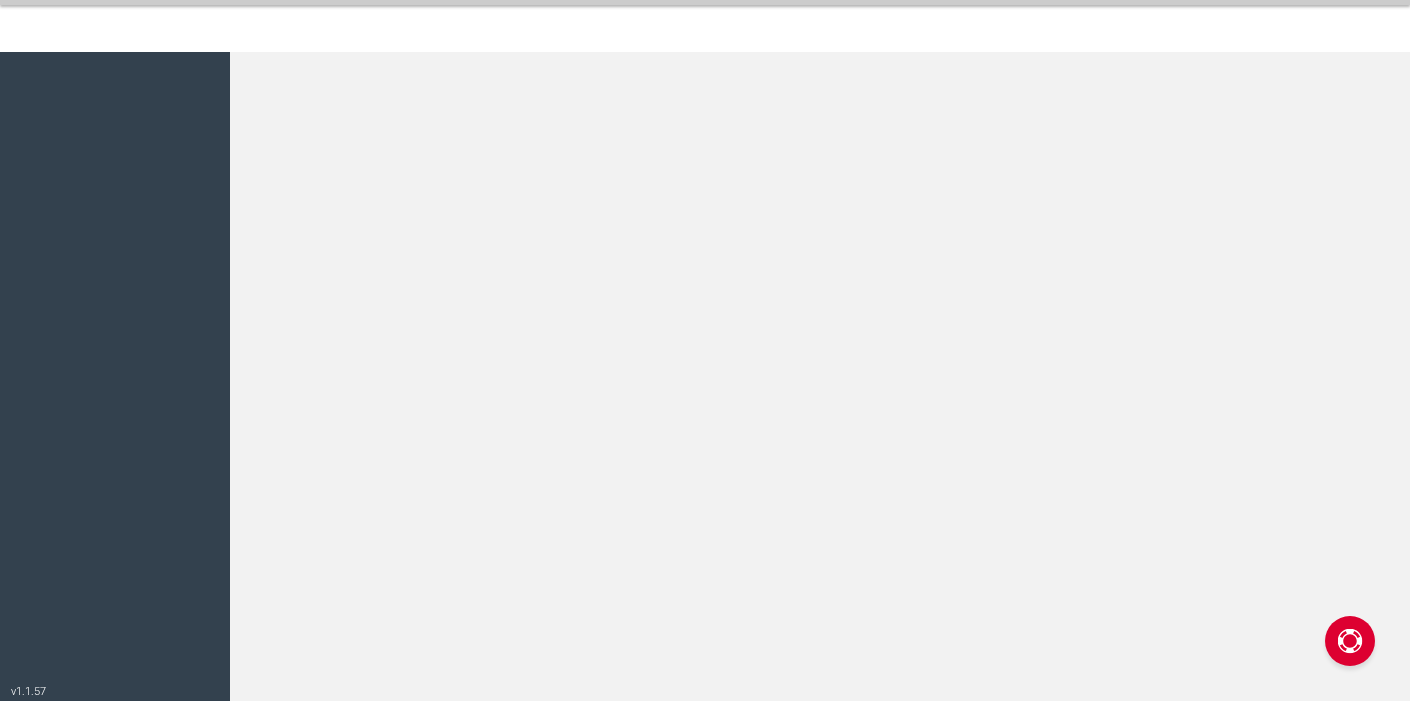 scroll, scrollTop: 0, scrollLeft: 0, axis: both 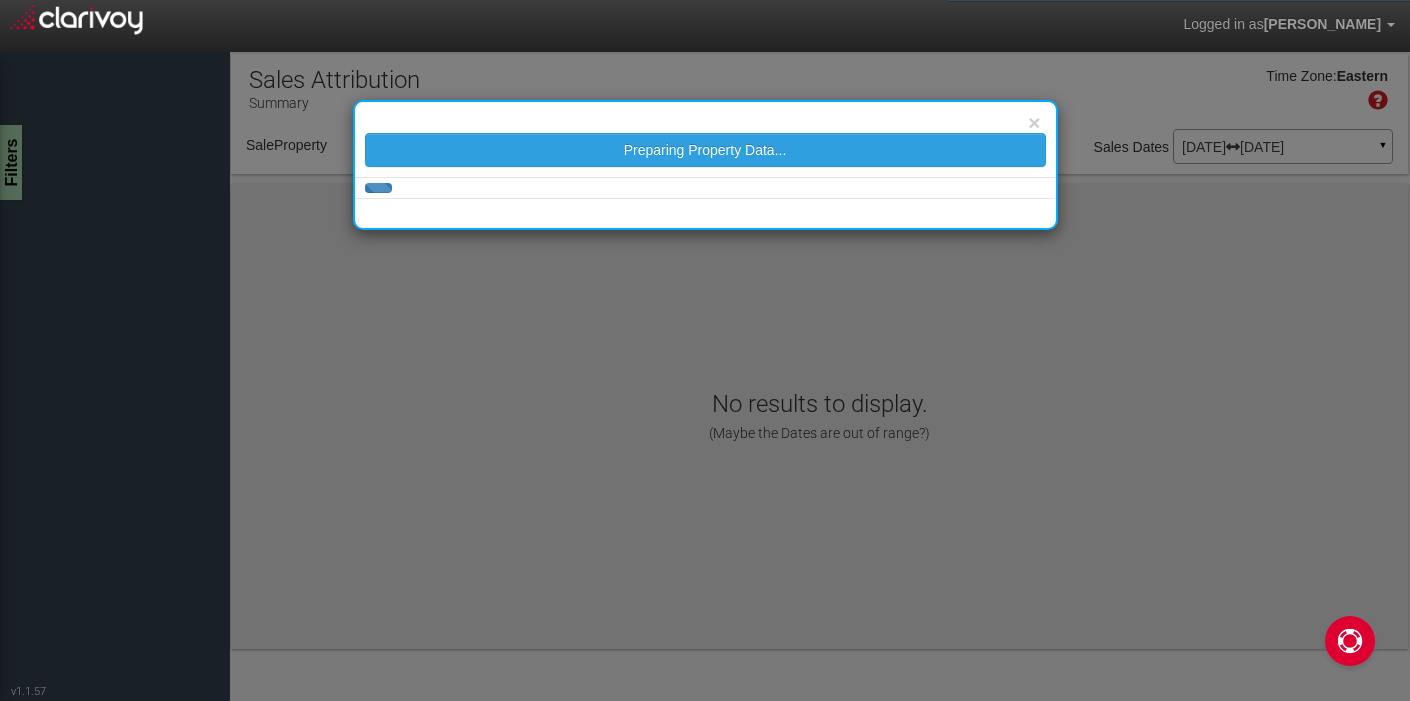 select on "object:36" 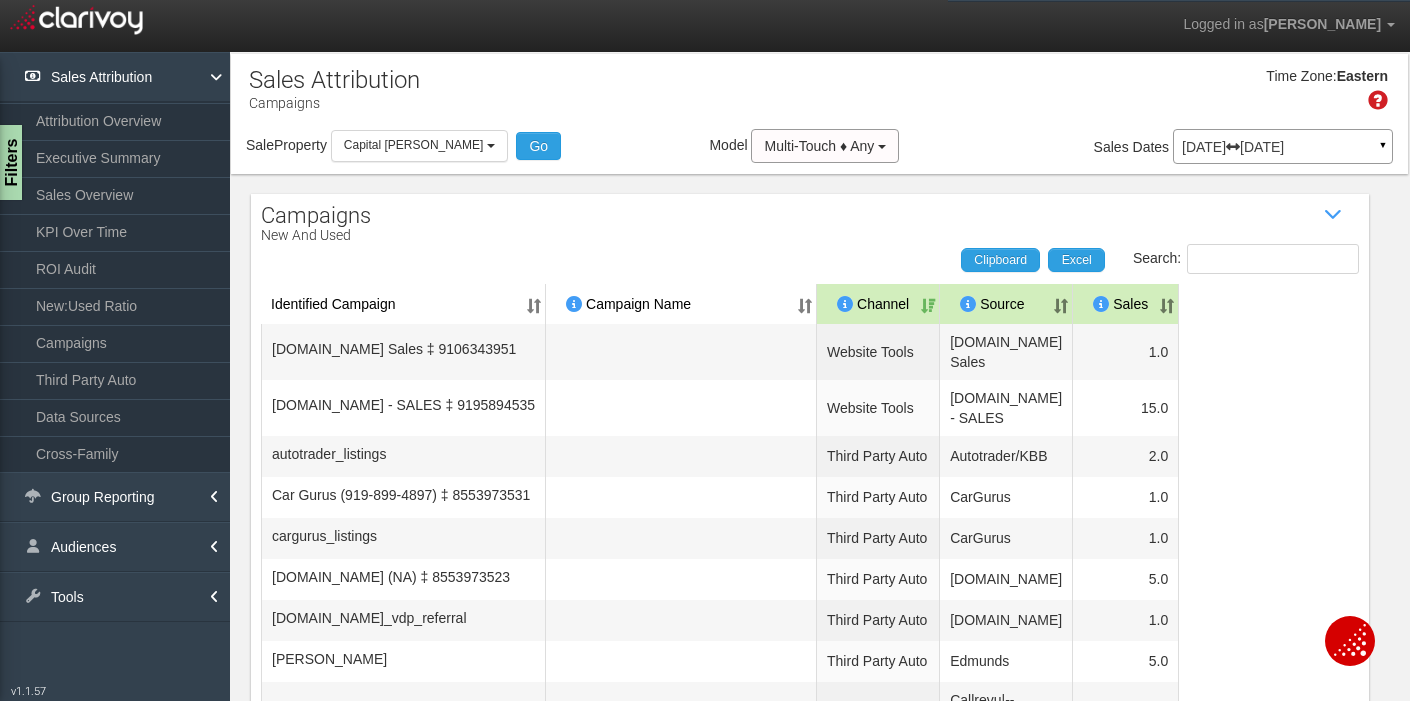 click on "[DATE]   [DATE]
▼" at bounding box center [1283, 146] 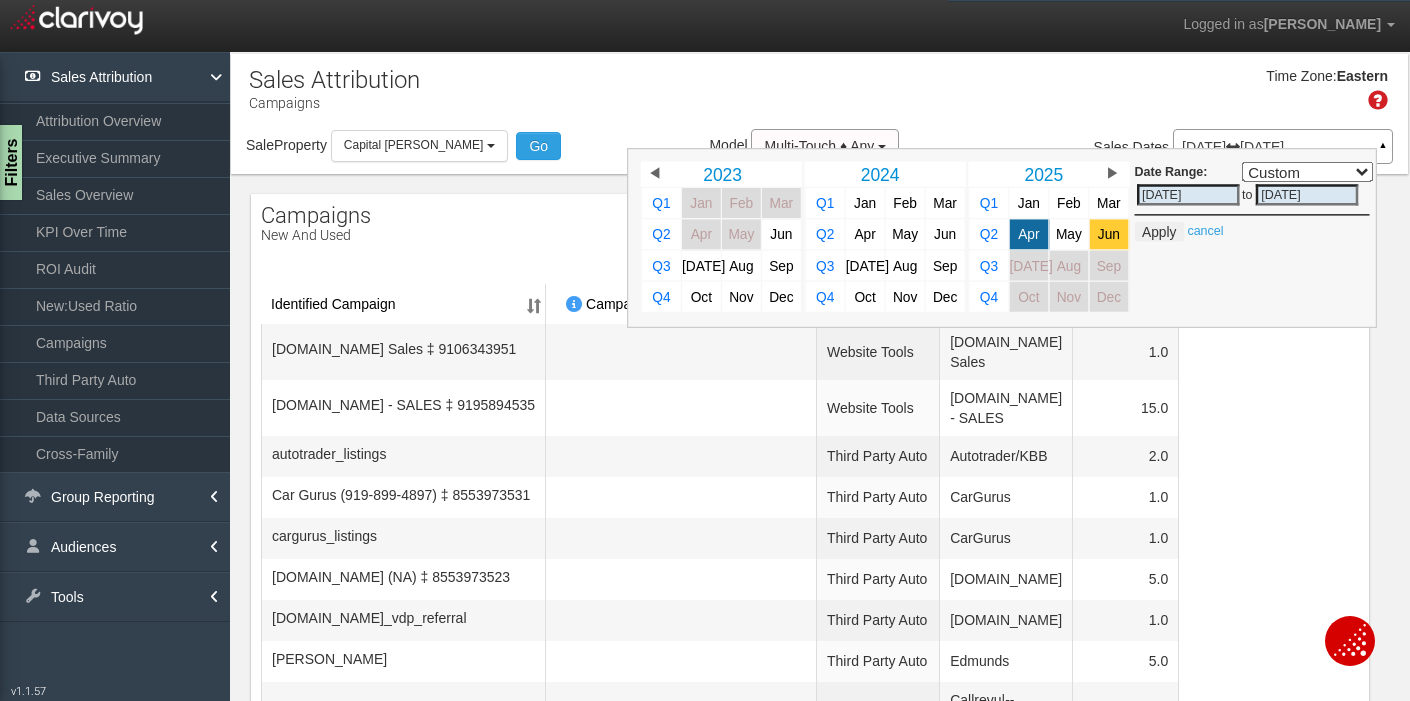 click on "Jun" at bounding box center (1109, 234) 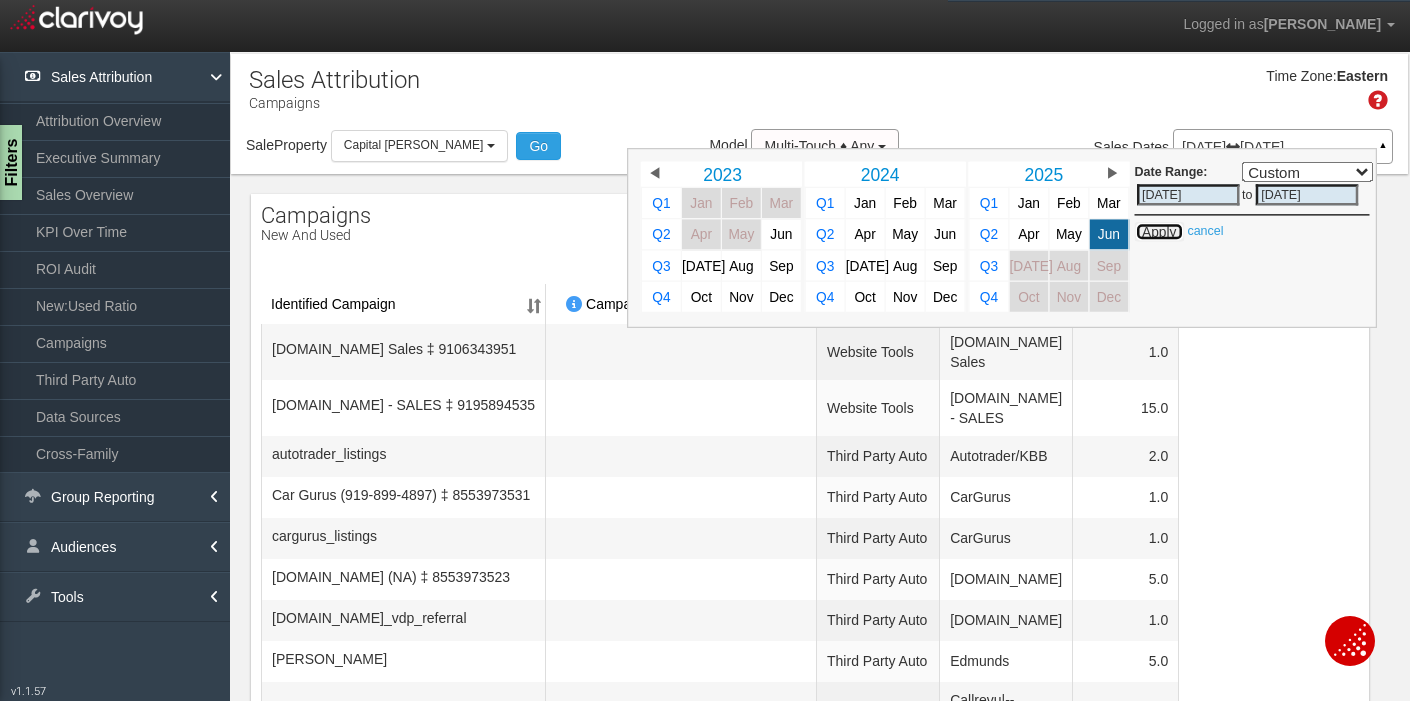 click on "Apply" at bounding box center (1159, 232) 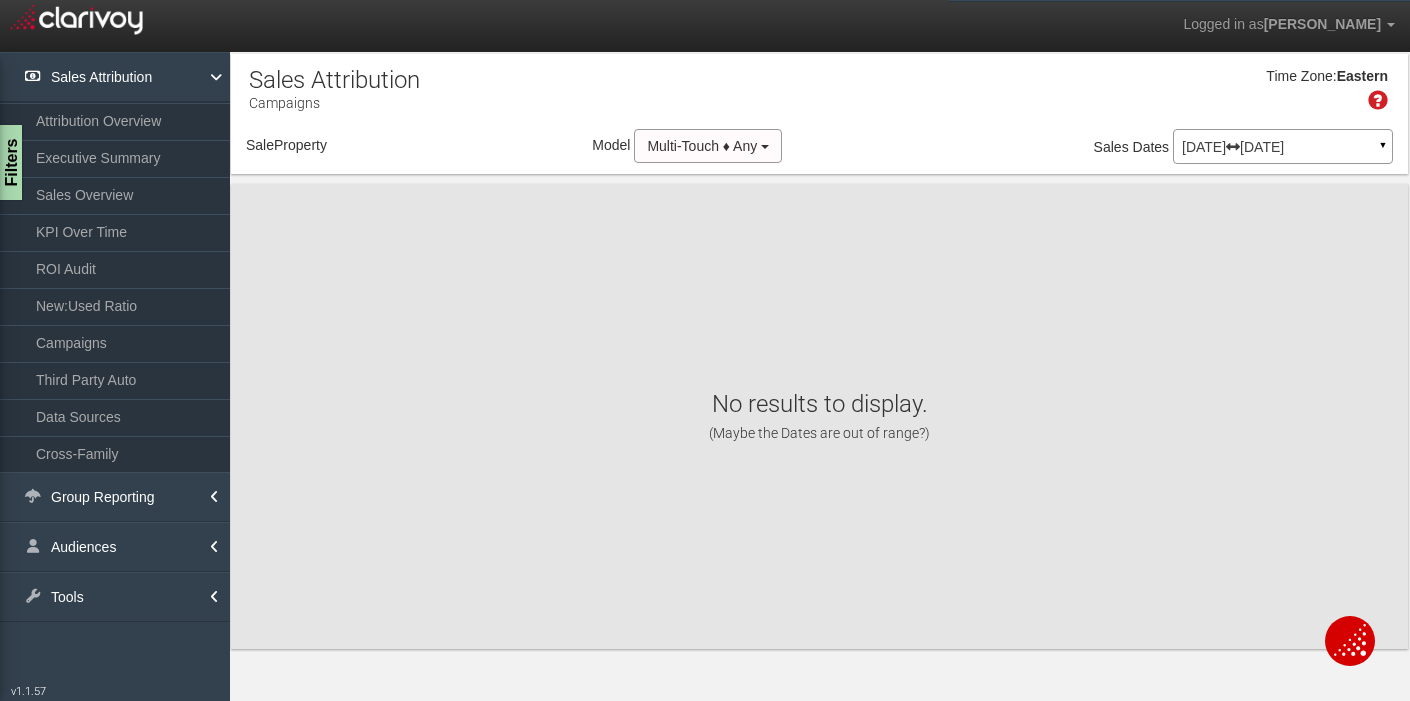 select on "object:258" 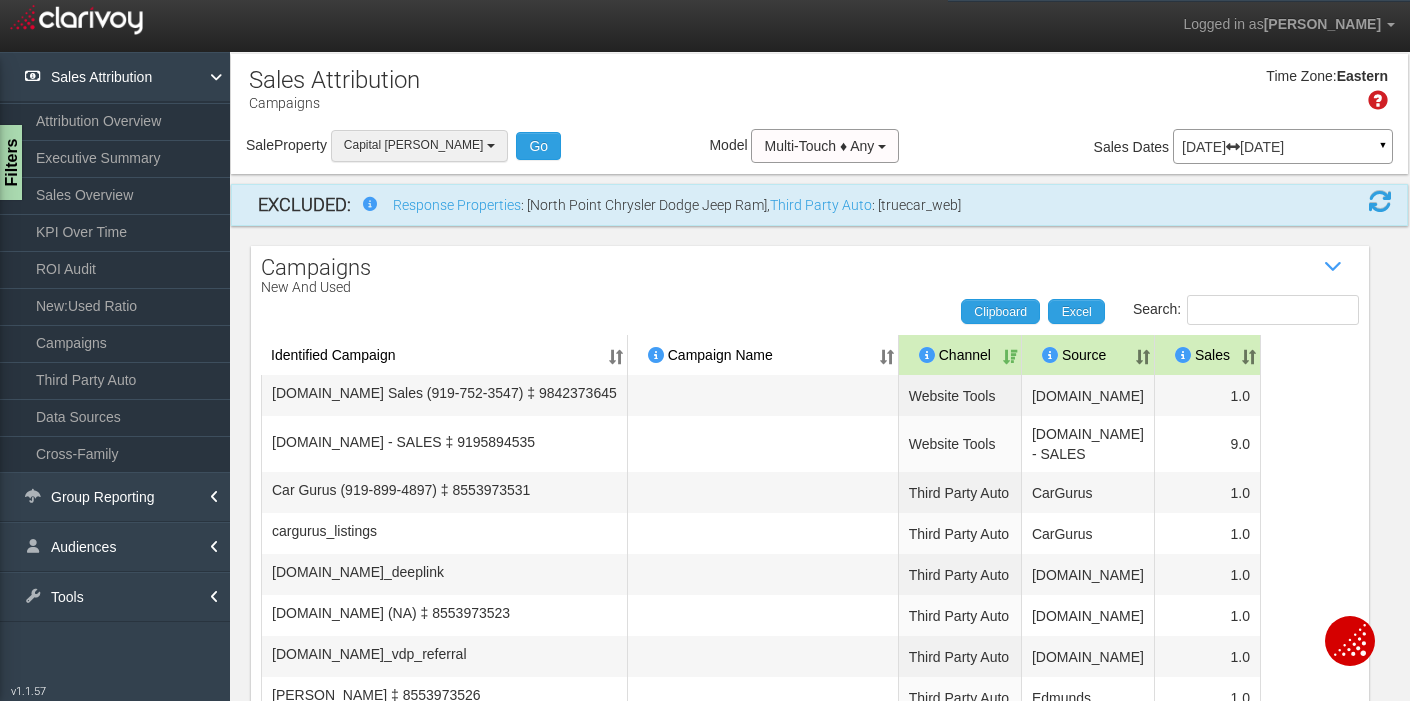 click on "Capital [PERSON_NAME]" at bounding box center (419, 145) 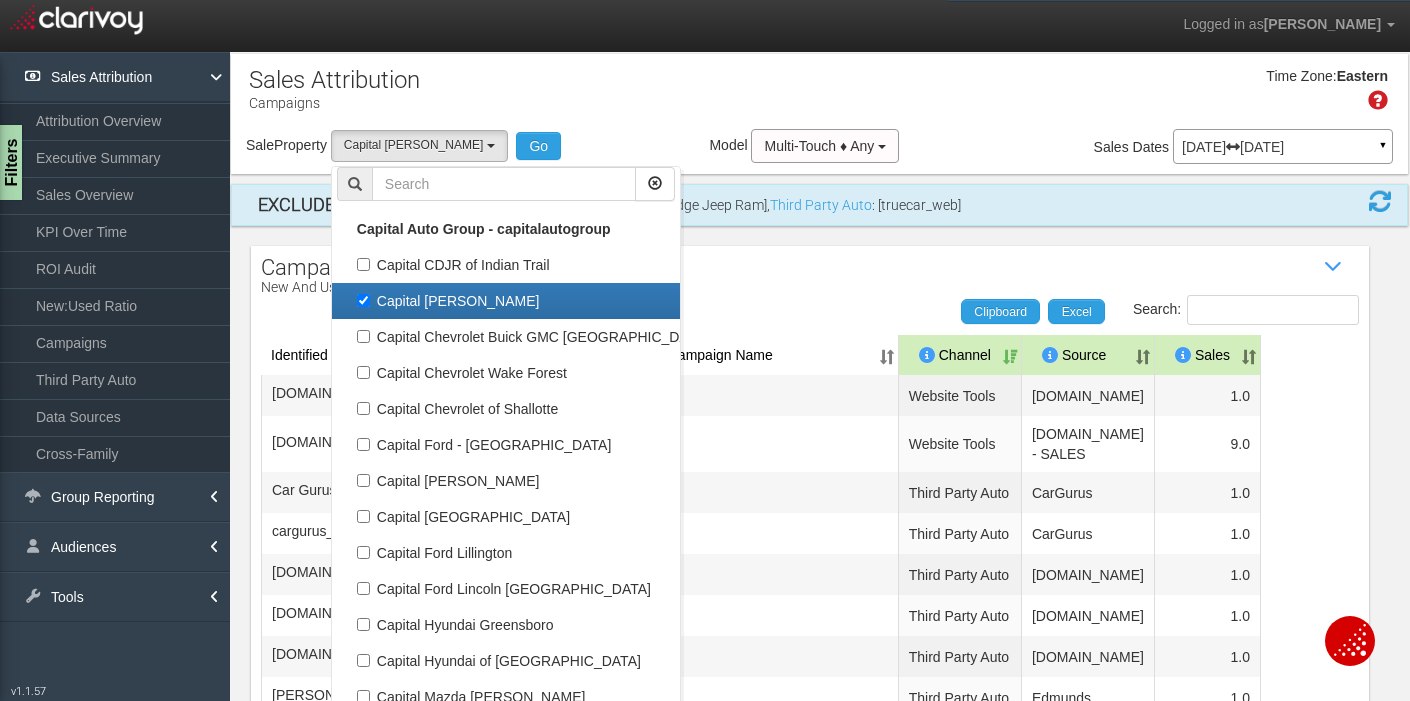 click on "Capital [PERSON_NAME]" at bounding box center [506, 301] 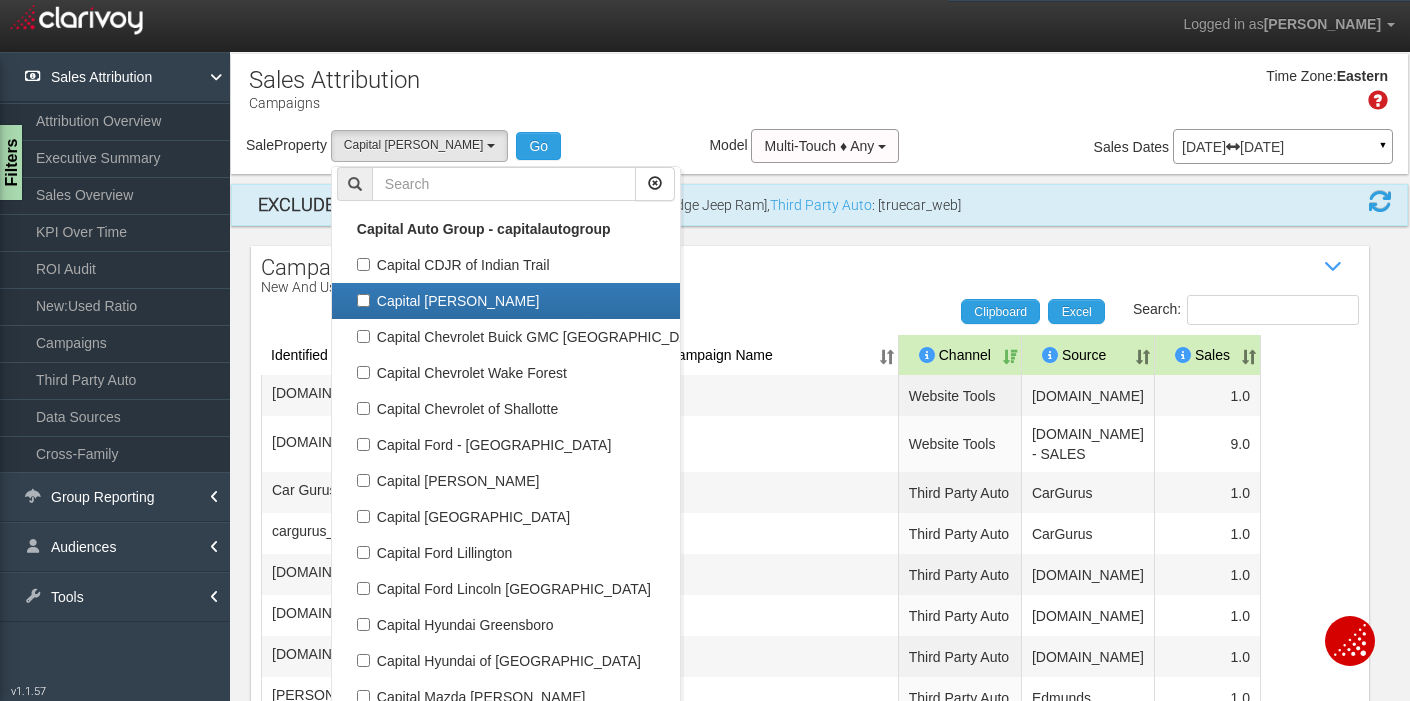 select 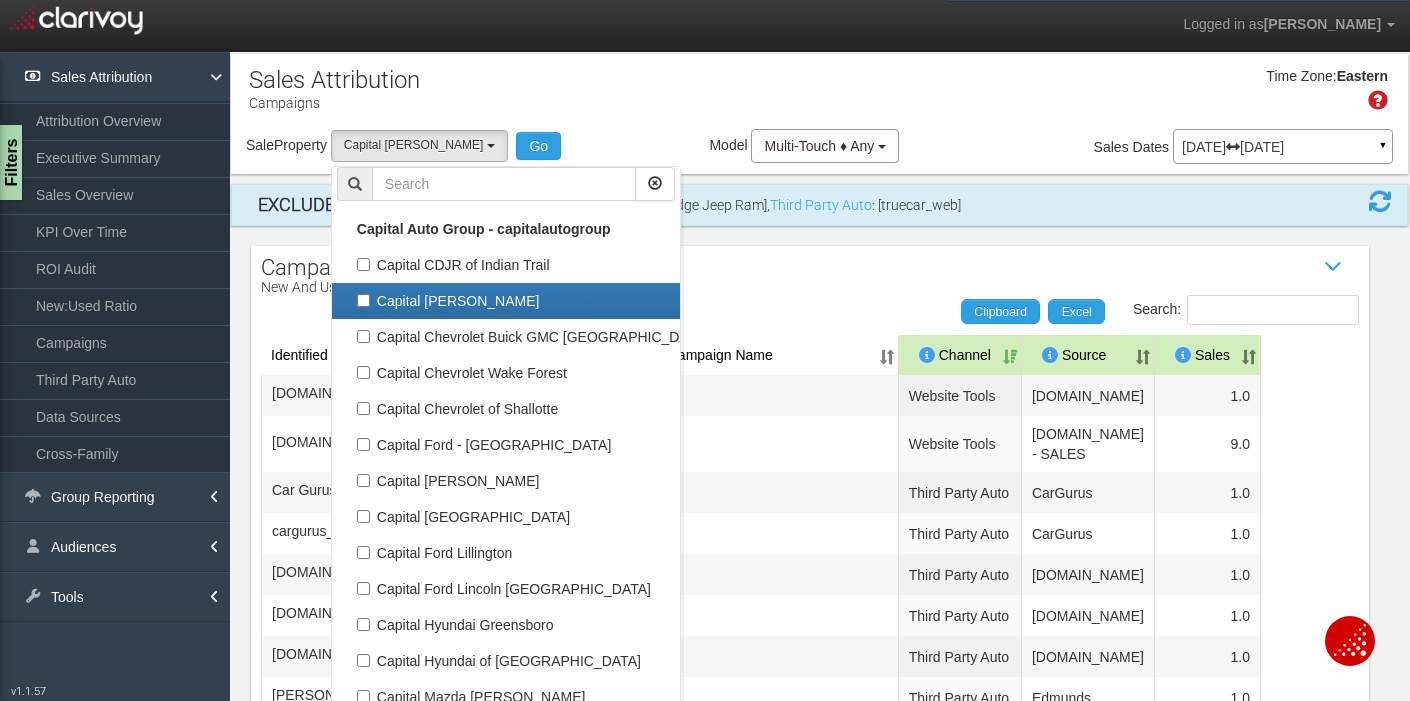 scroll, scrollTop: 36, scrollLeft: 0, axis: vertical 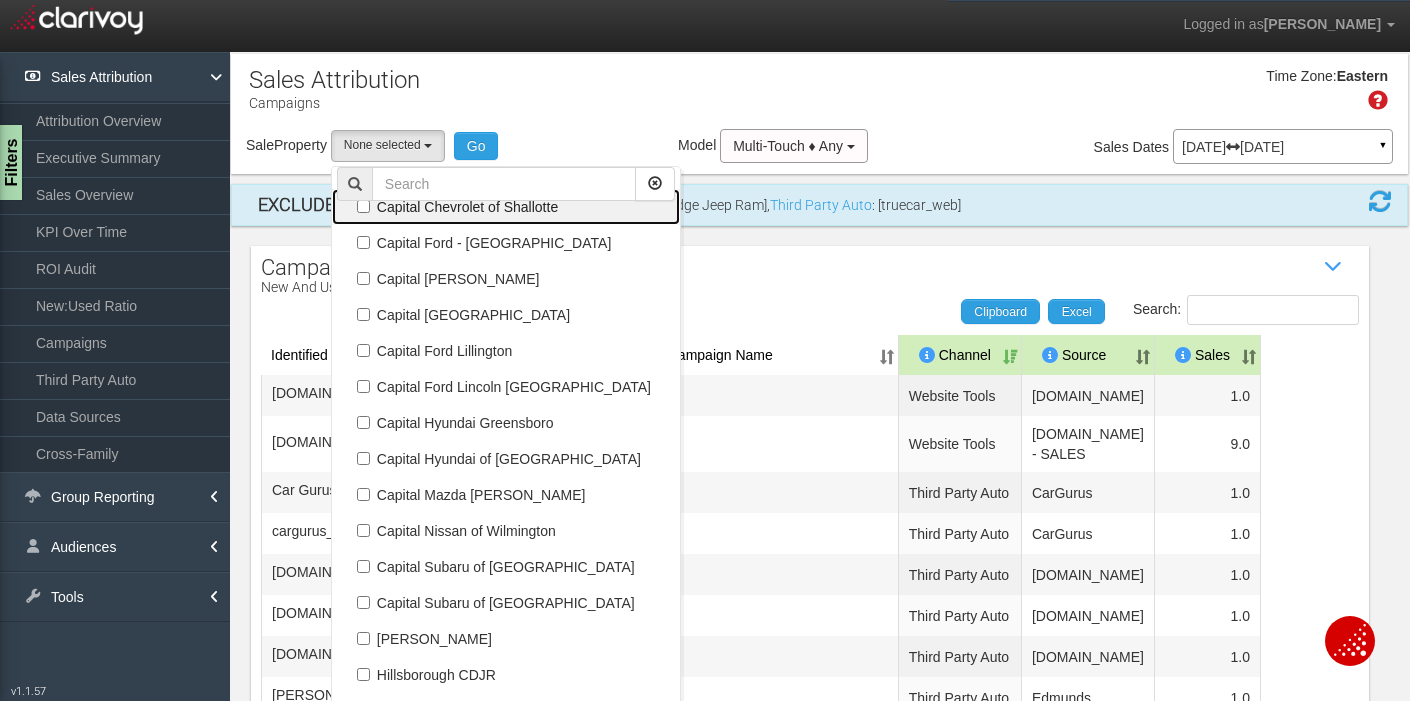 click on "Capital Chevrolet of Shallotte" at bounding box center (506, 207) 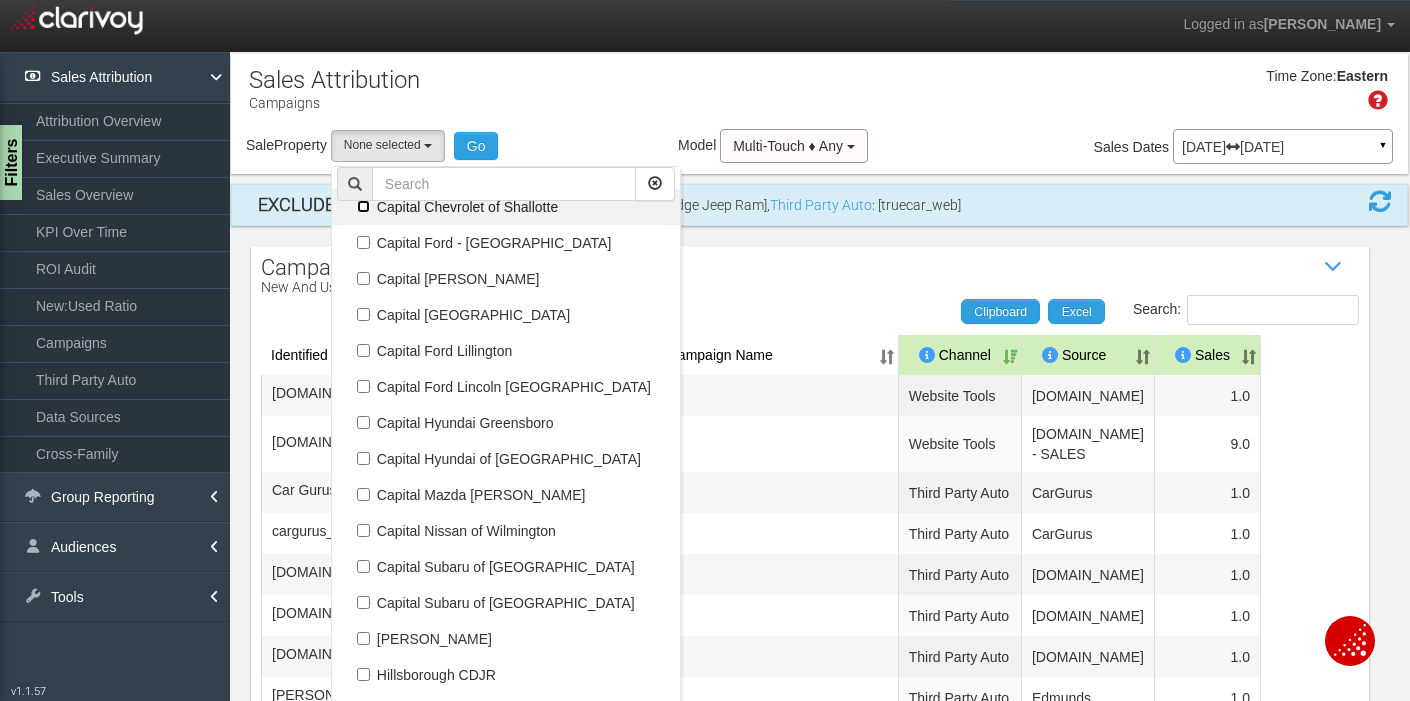 click on "Capital Chevrolet of Shallotte" at bounding box center (363, 206) 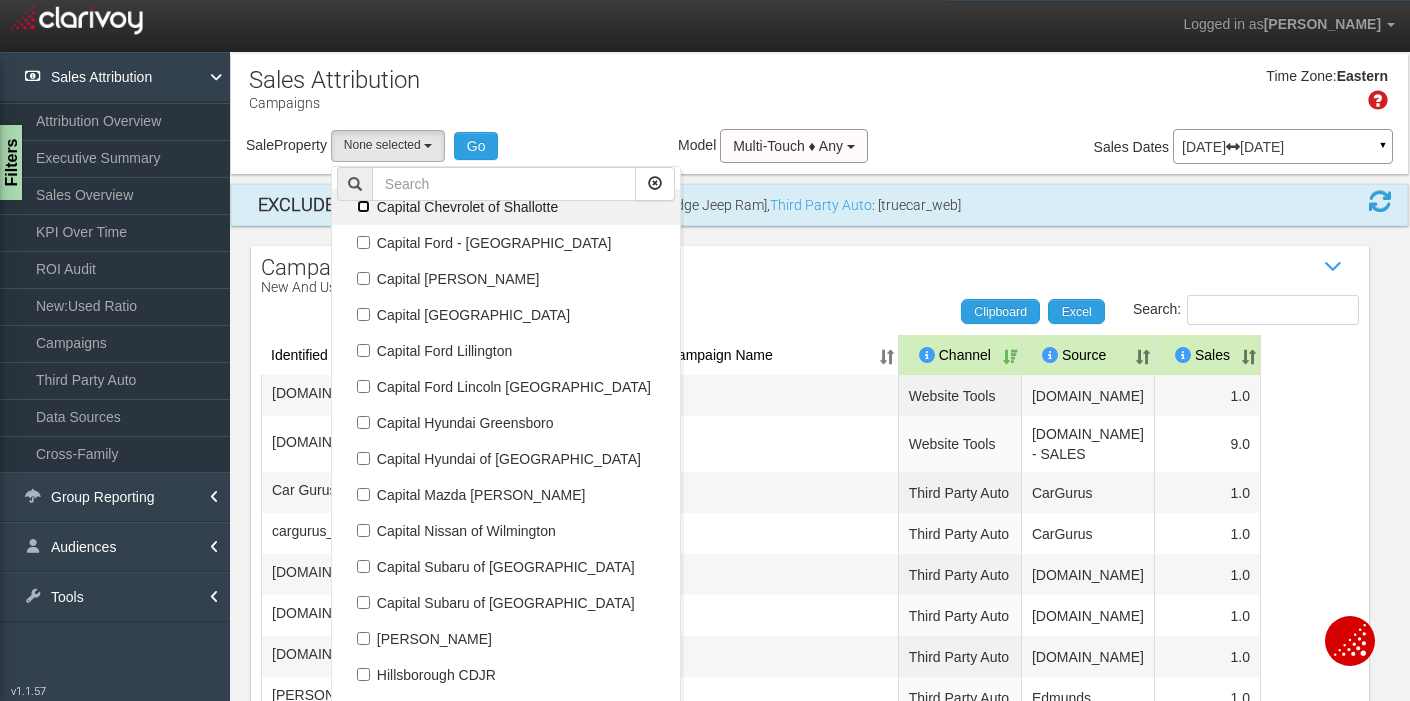 checkbox on "true" 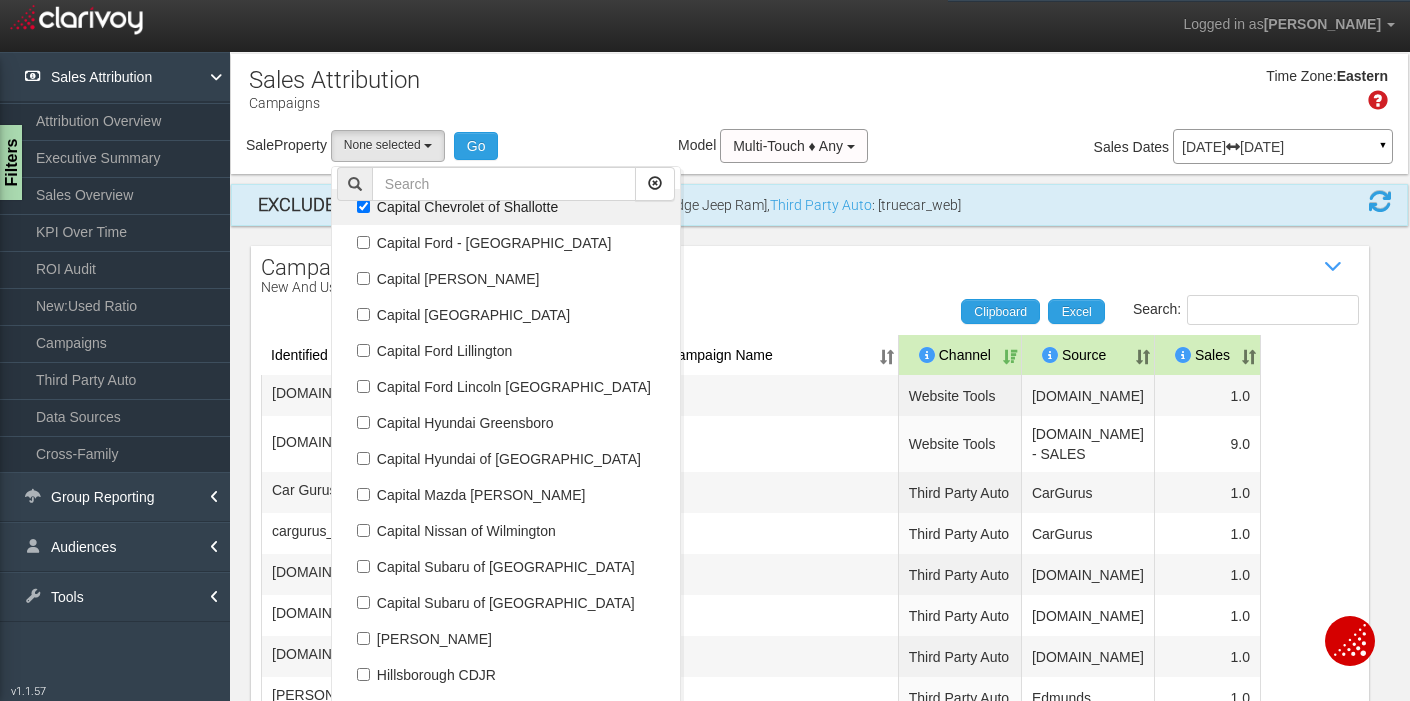 select on "object:261" 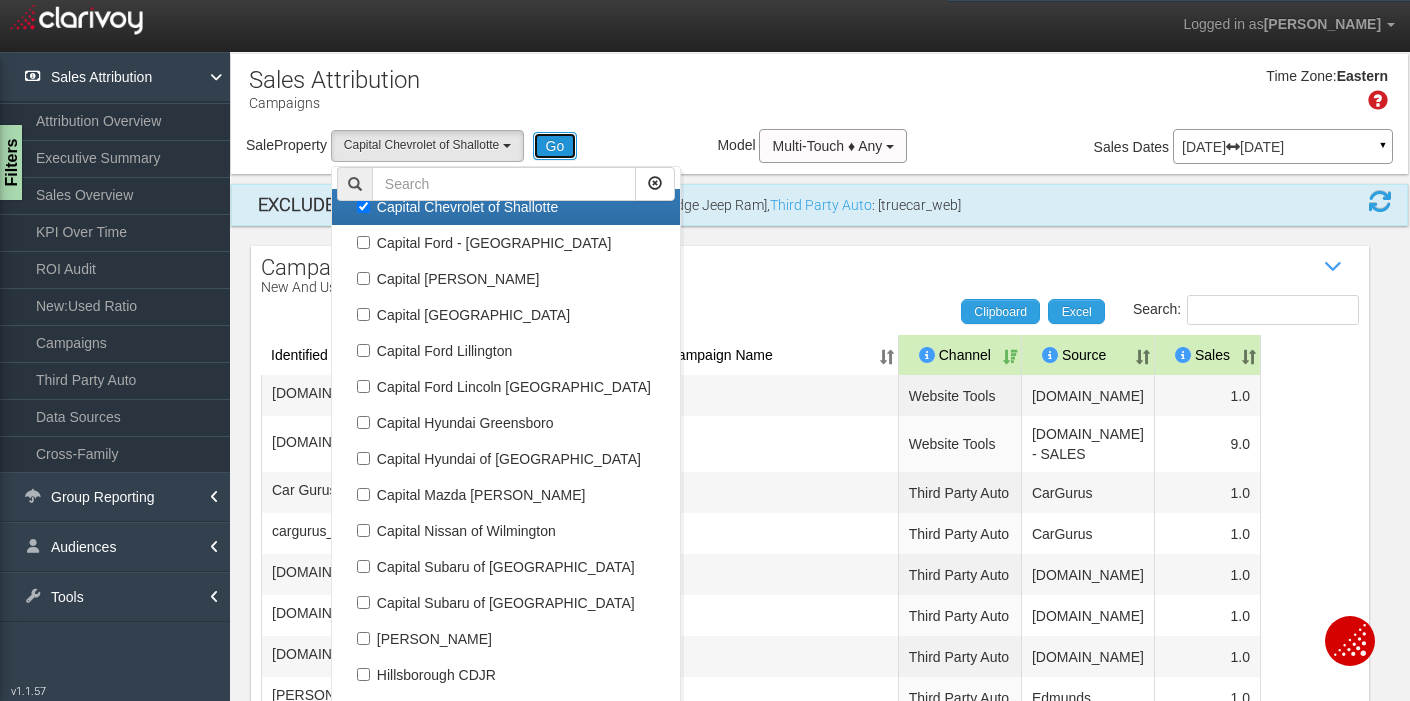 click on "Go" at bounding box center (555, 146) 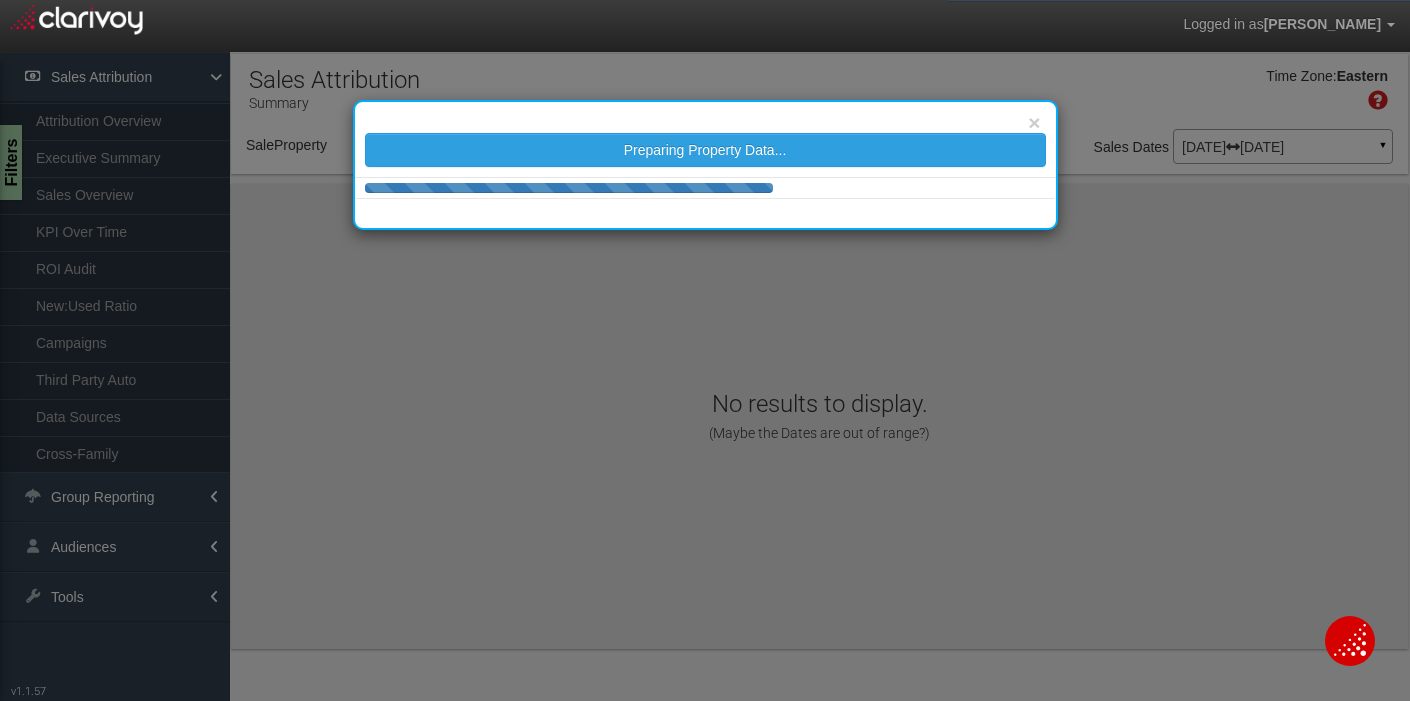 select on "object:317" 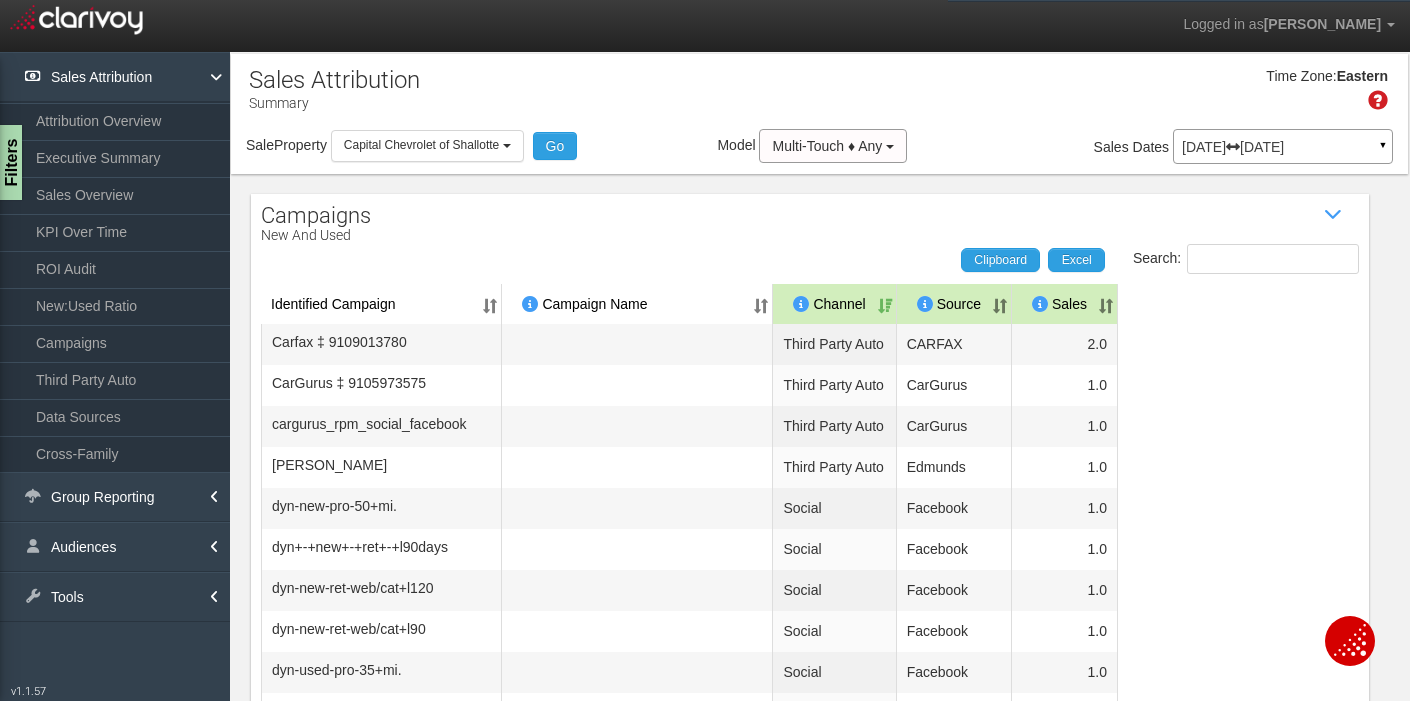 click on "Filters" at bounding box center (9, 162) 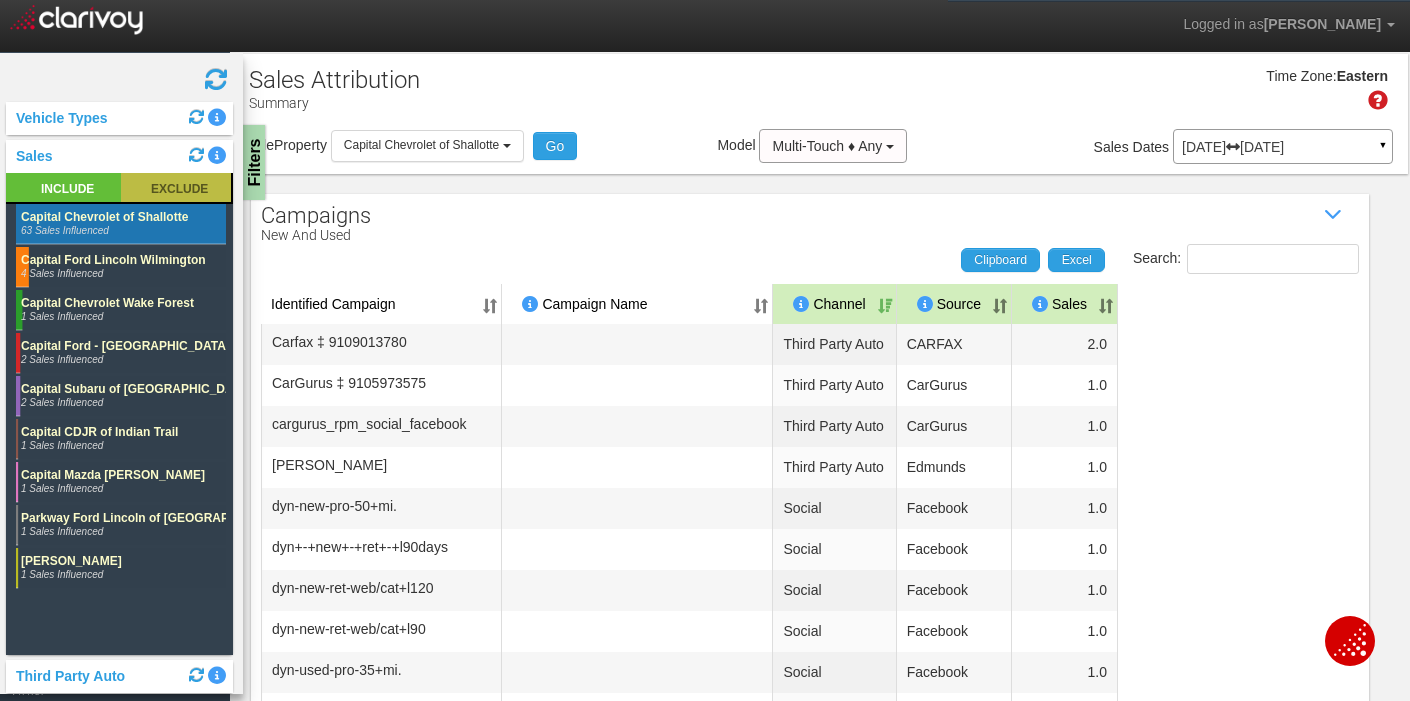 click 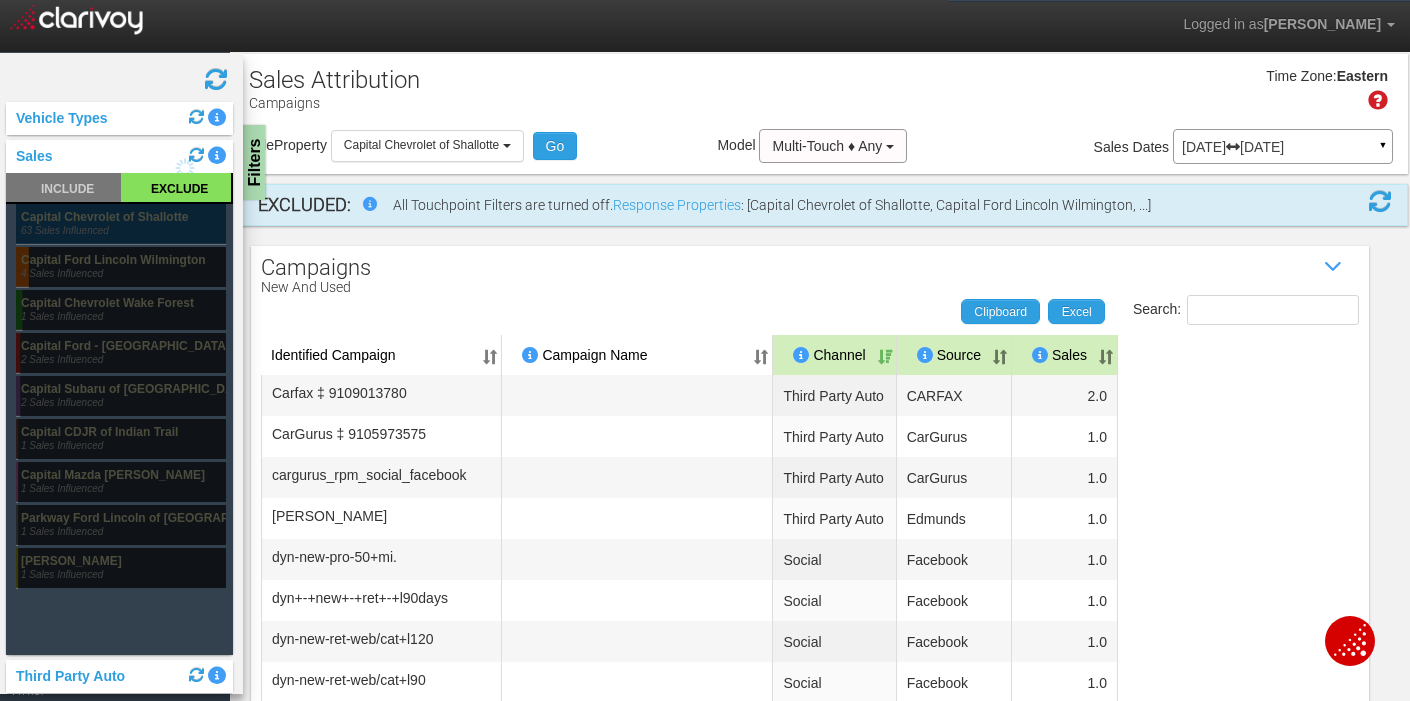click 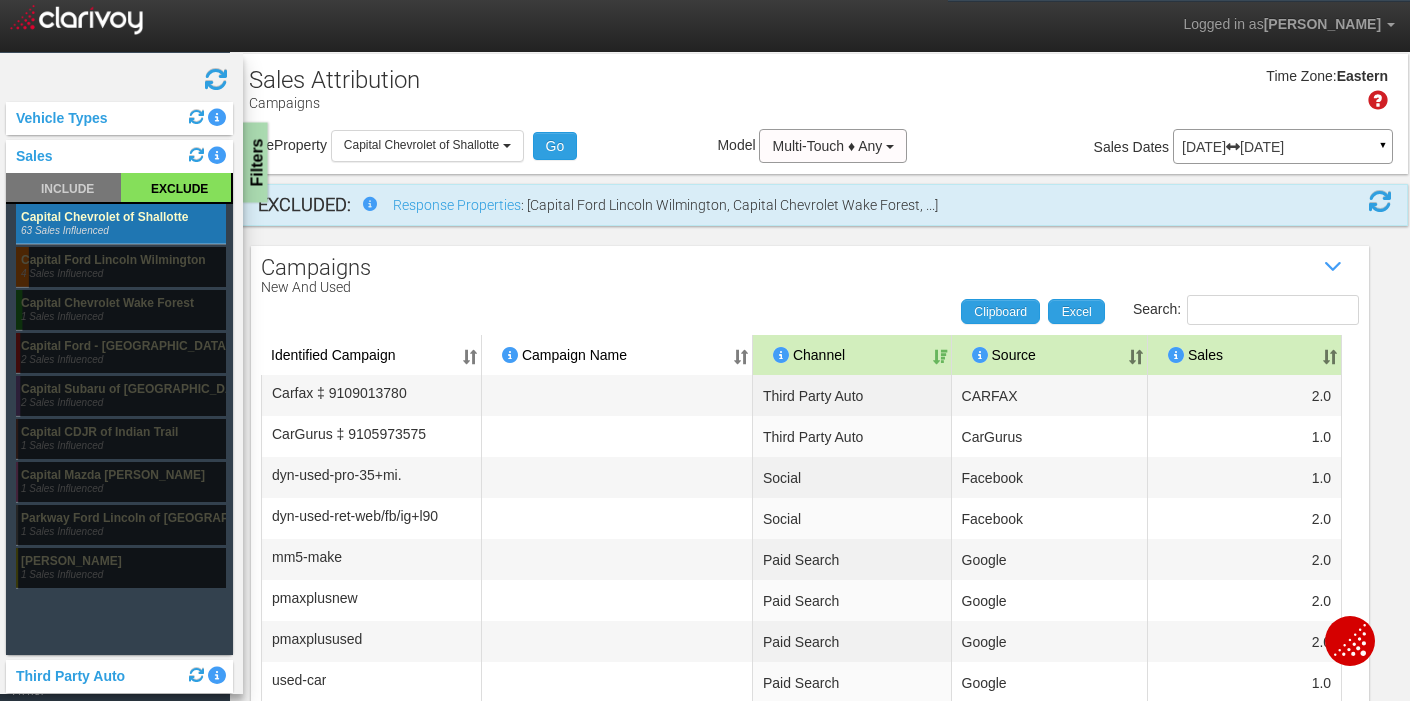 click on "Filters" at bounding box center (255, 163) 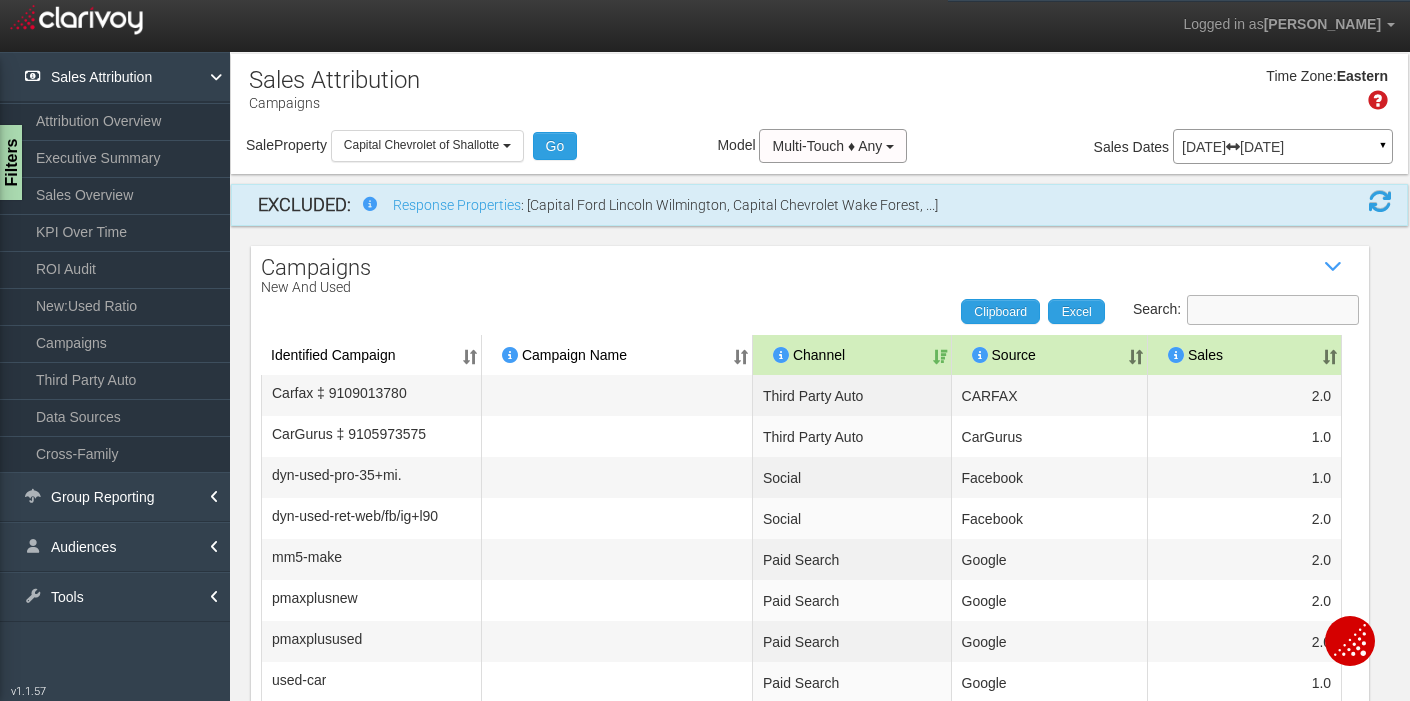 click on "Search:" at bounding box center (1273, 310) 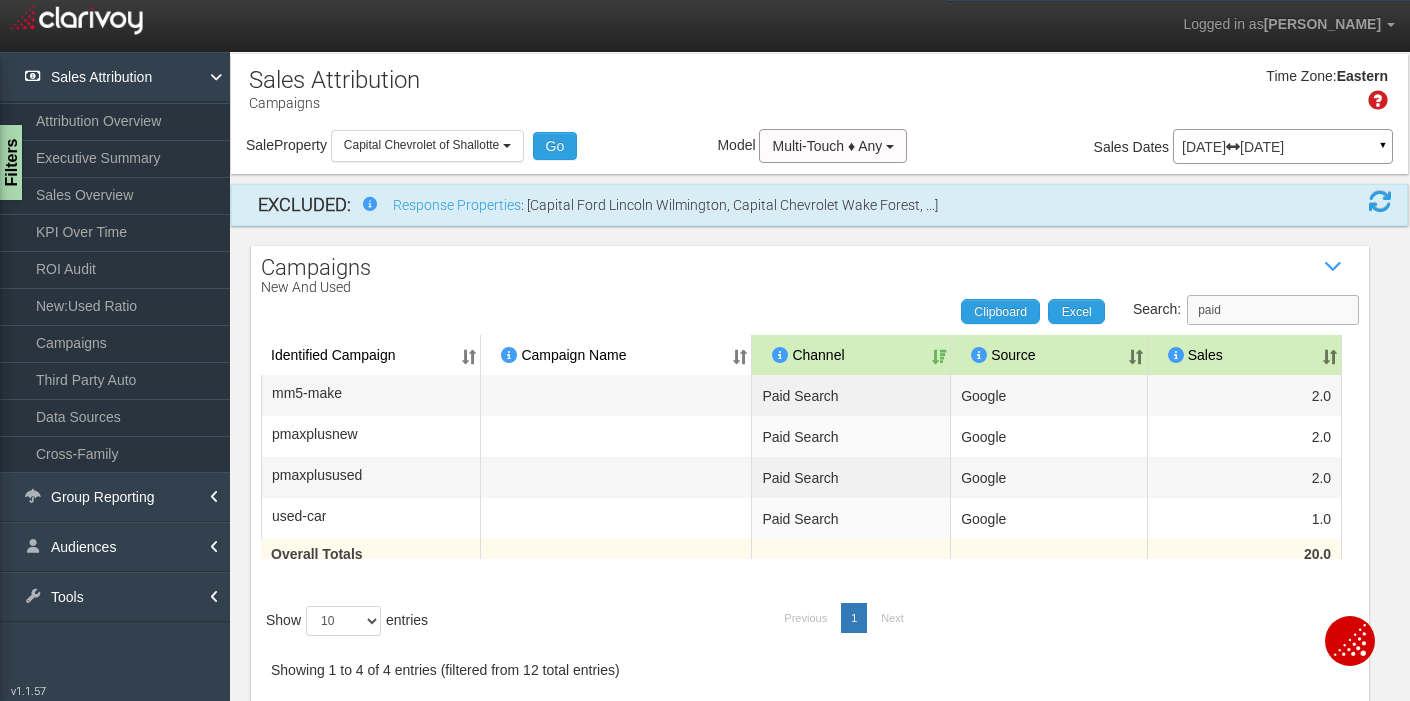 drag, startPoint x: 1256, startPoint y: 317, endPoint x: 1174, endPoint y: 305, distance: 82.8734 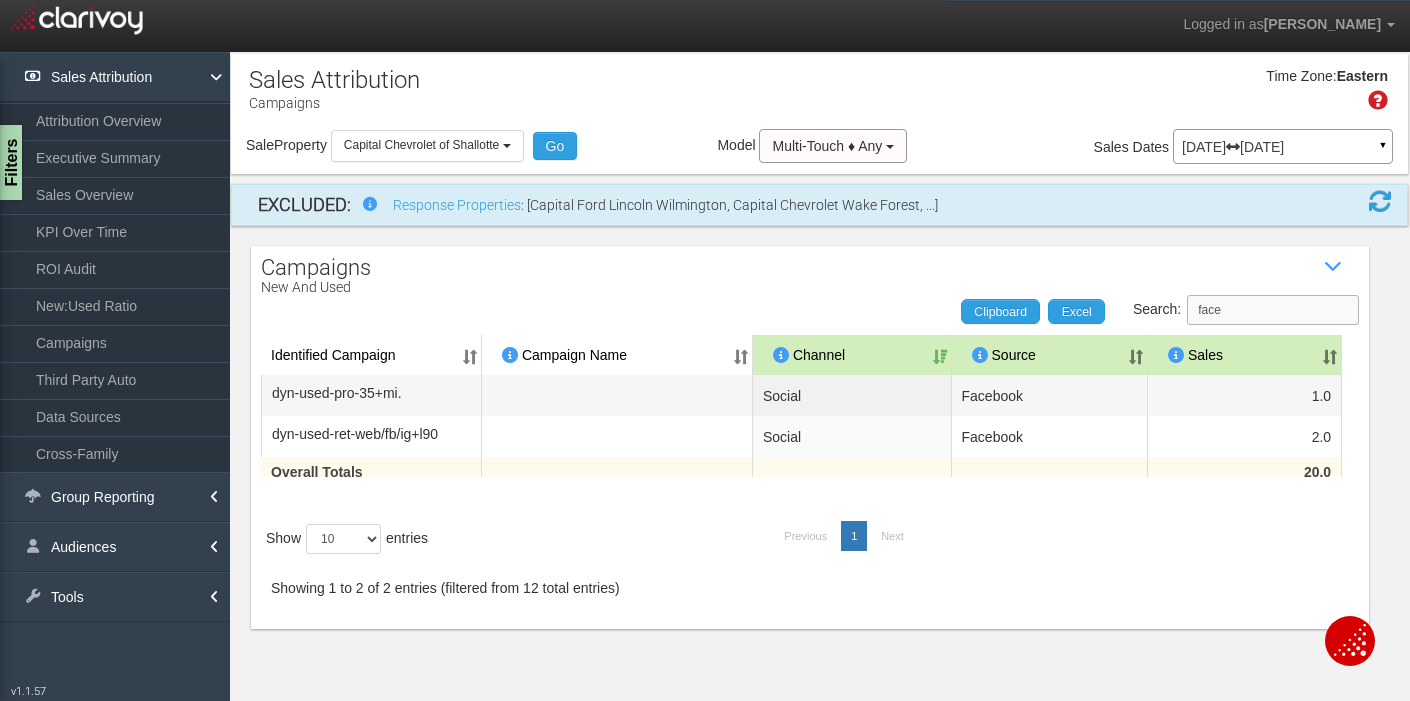 type on "face" 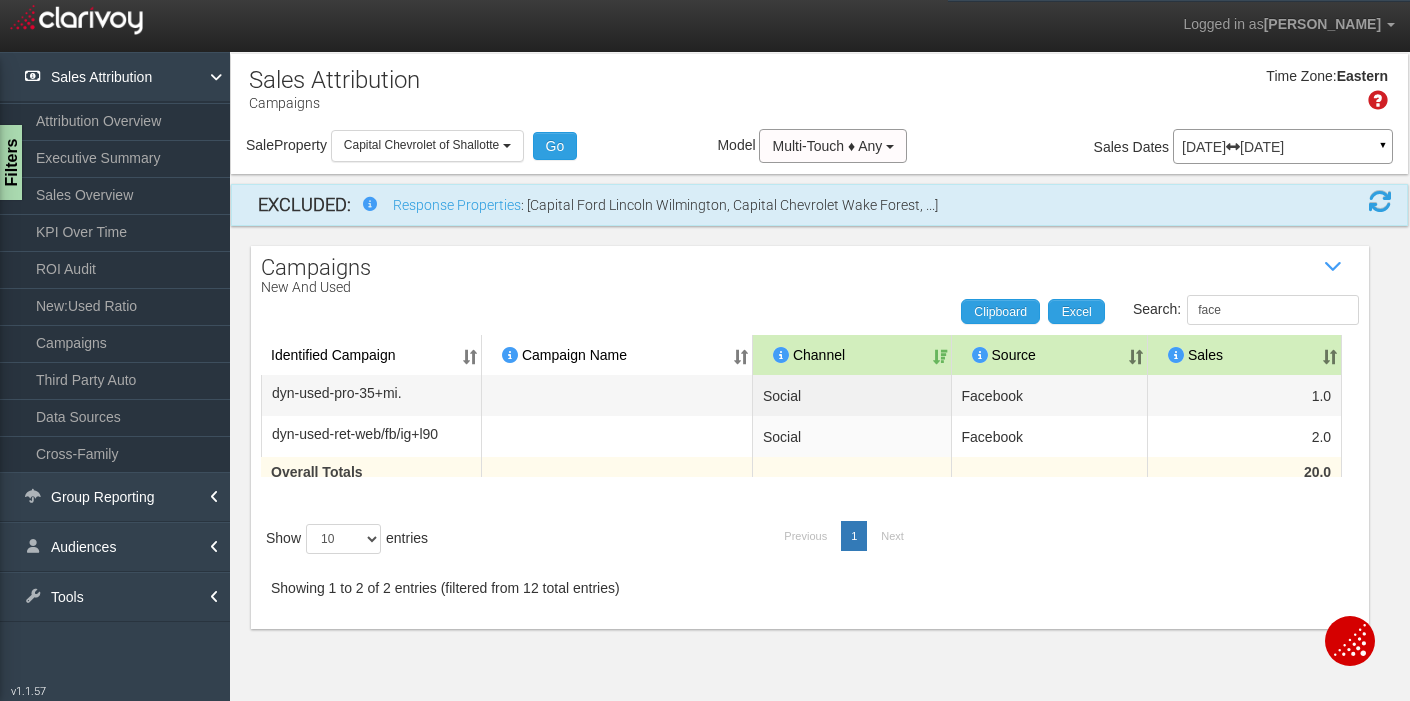 click on "Sales" at bounding box center [1245, 355] 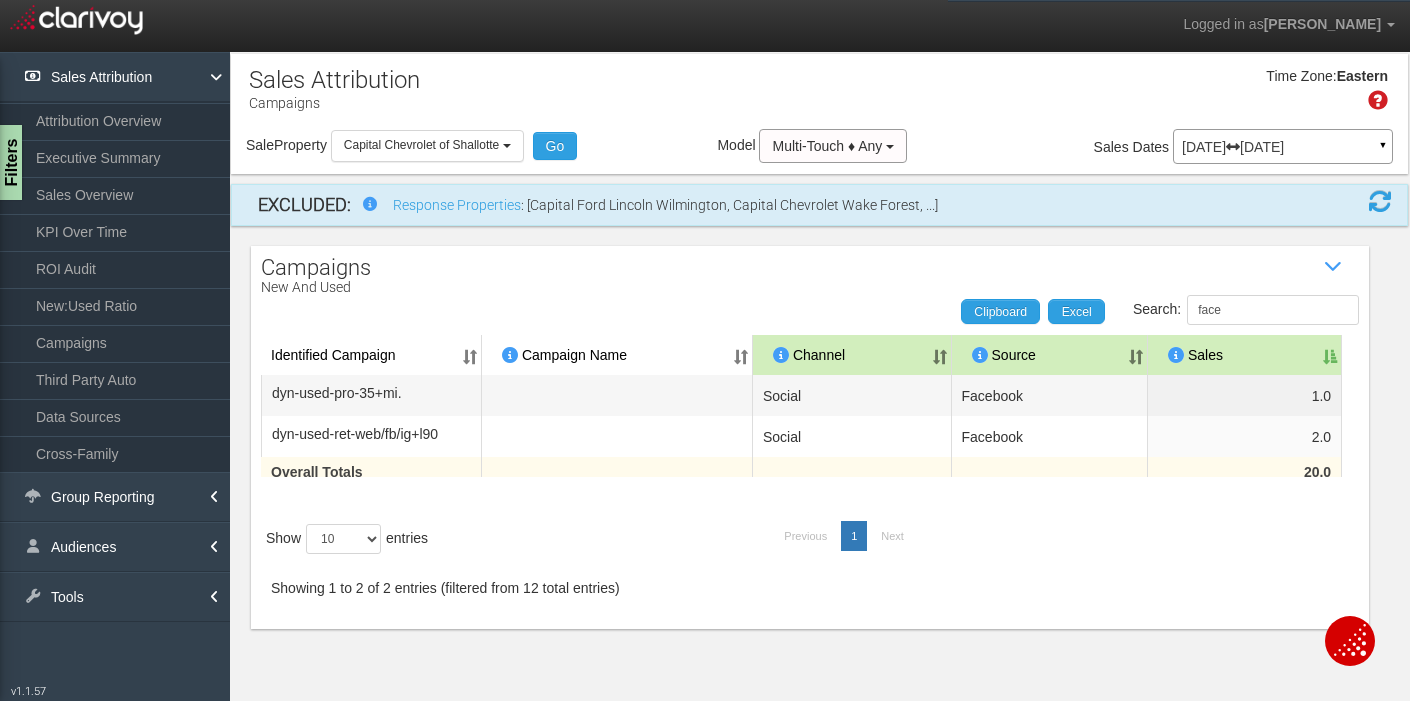 click on "Sales" at bounding box center [1245, 355] 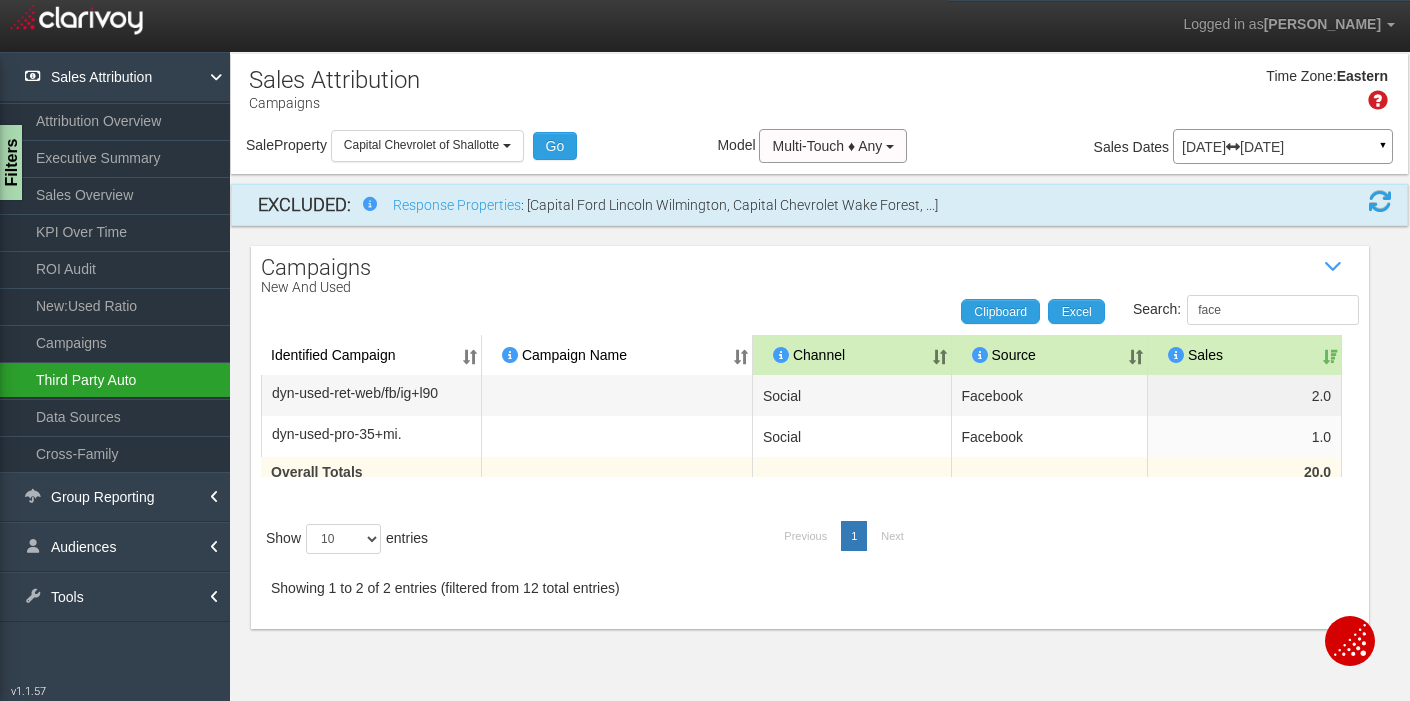 click on "Third Party Auto" at bounding box center (115, 380) 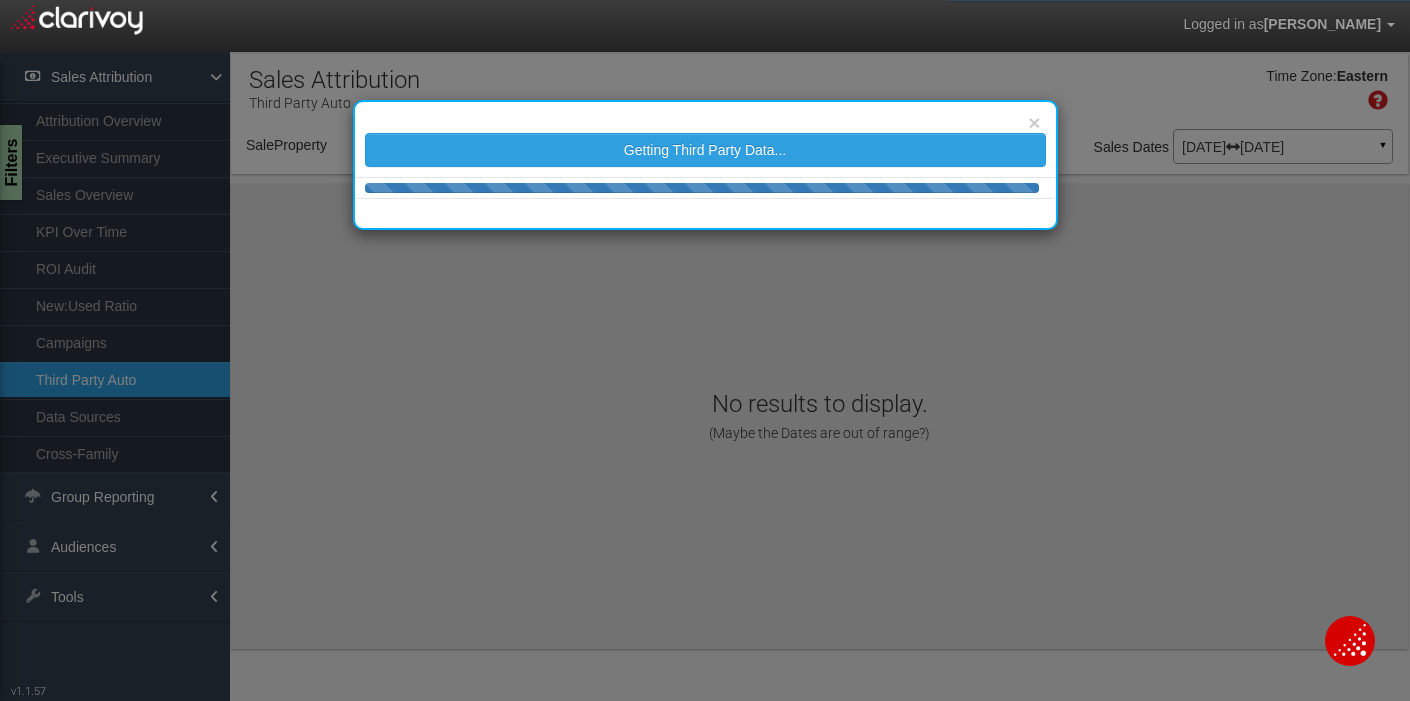 select on "object:390" 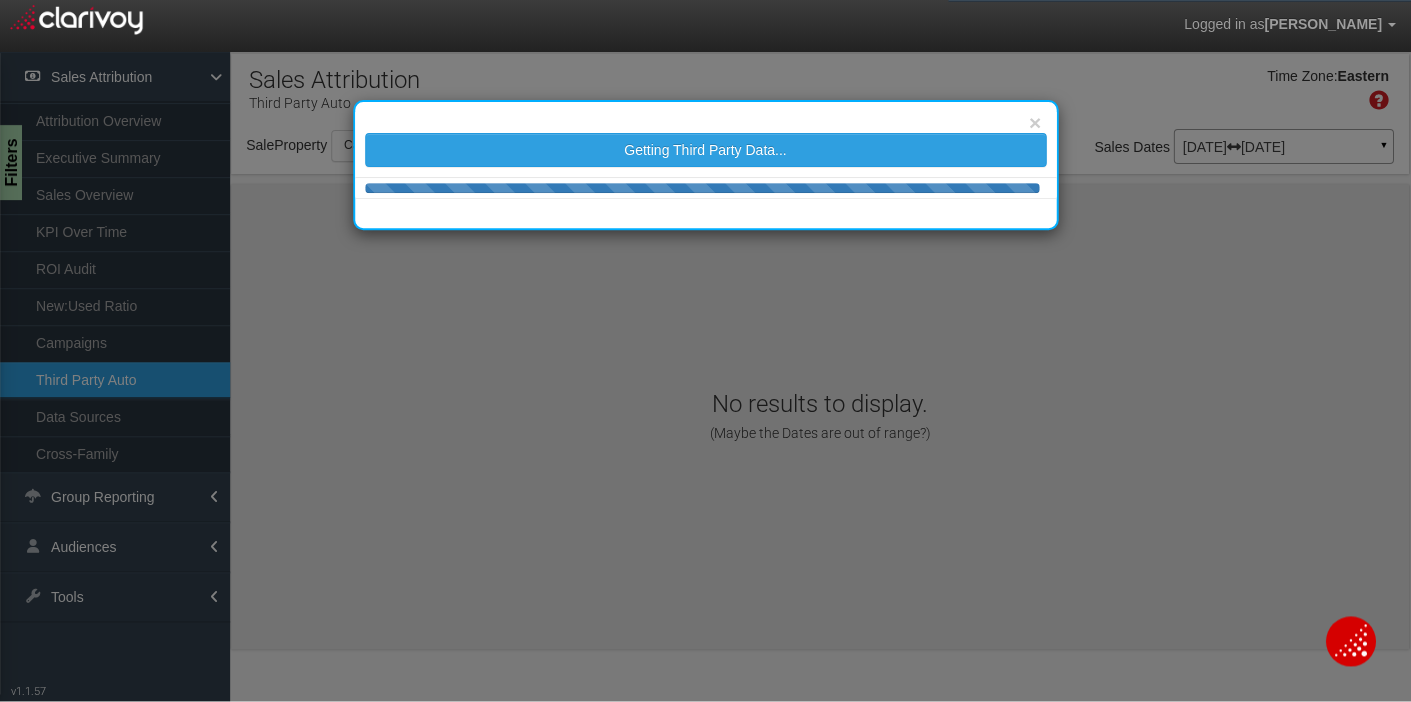 scroll, scrollTop: 0, scrollLeft: 0, axis: both 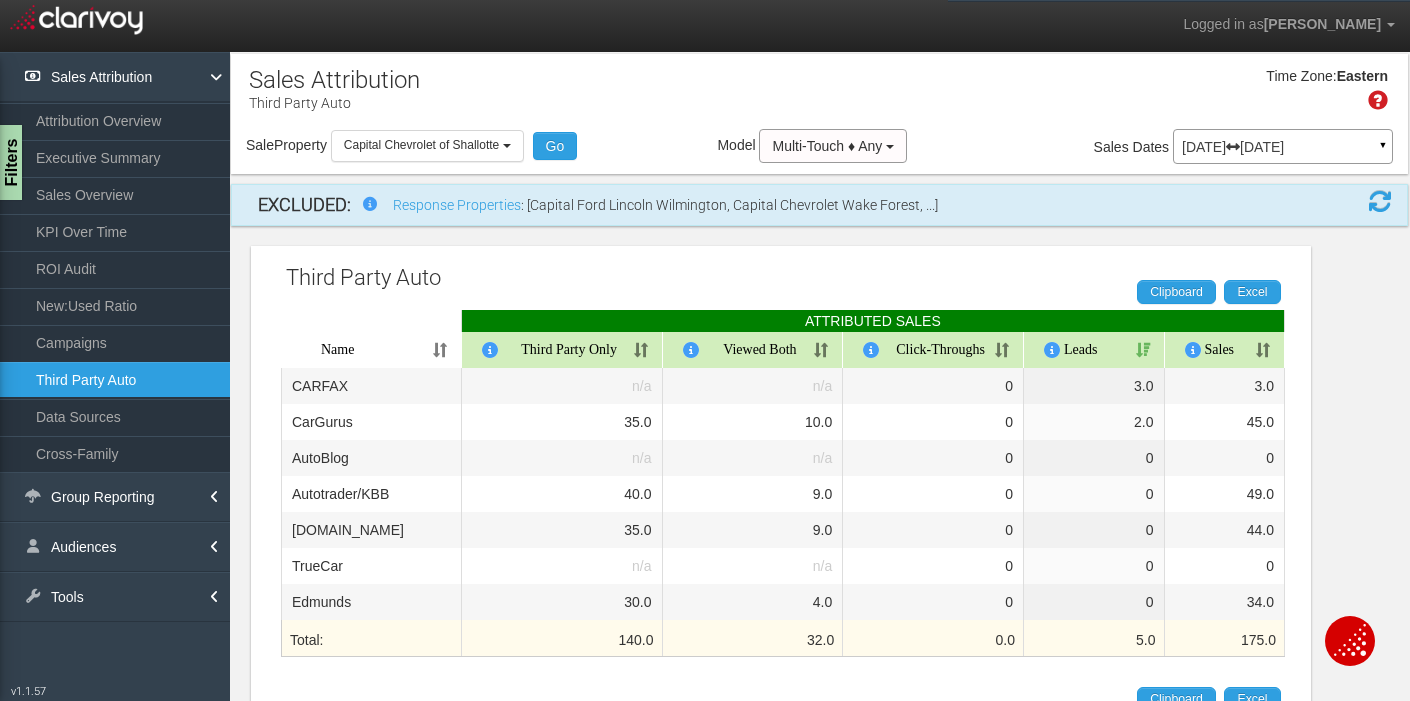 click on "Leads" at bounding box center [1094, 350] 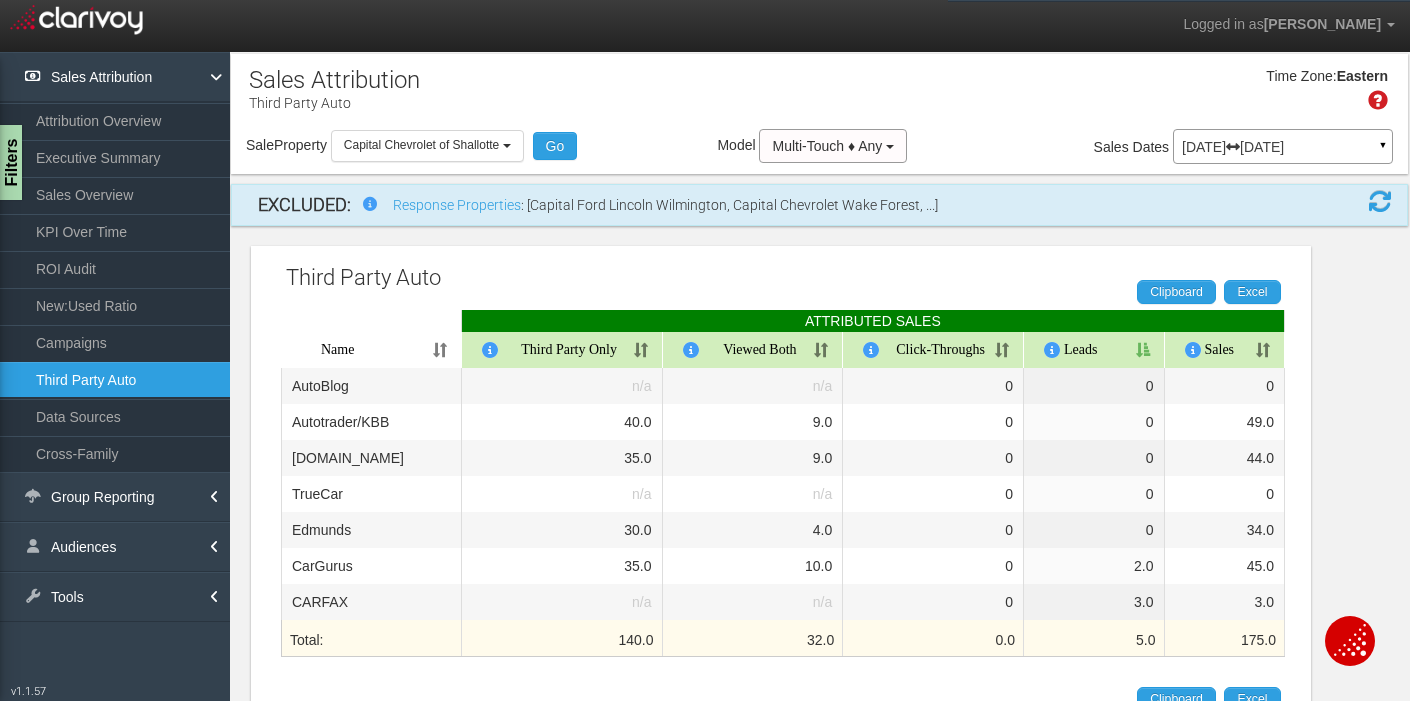 click on "Leads" at bounding box center (1094, 350) 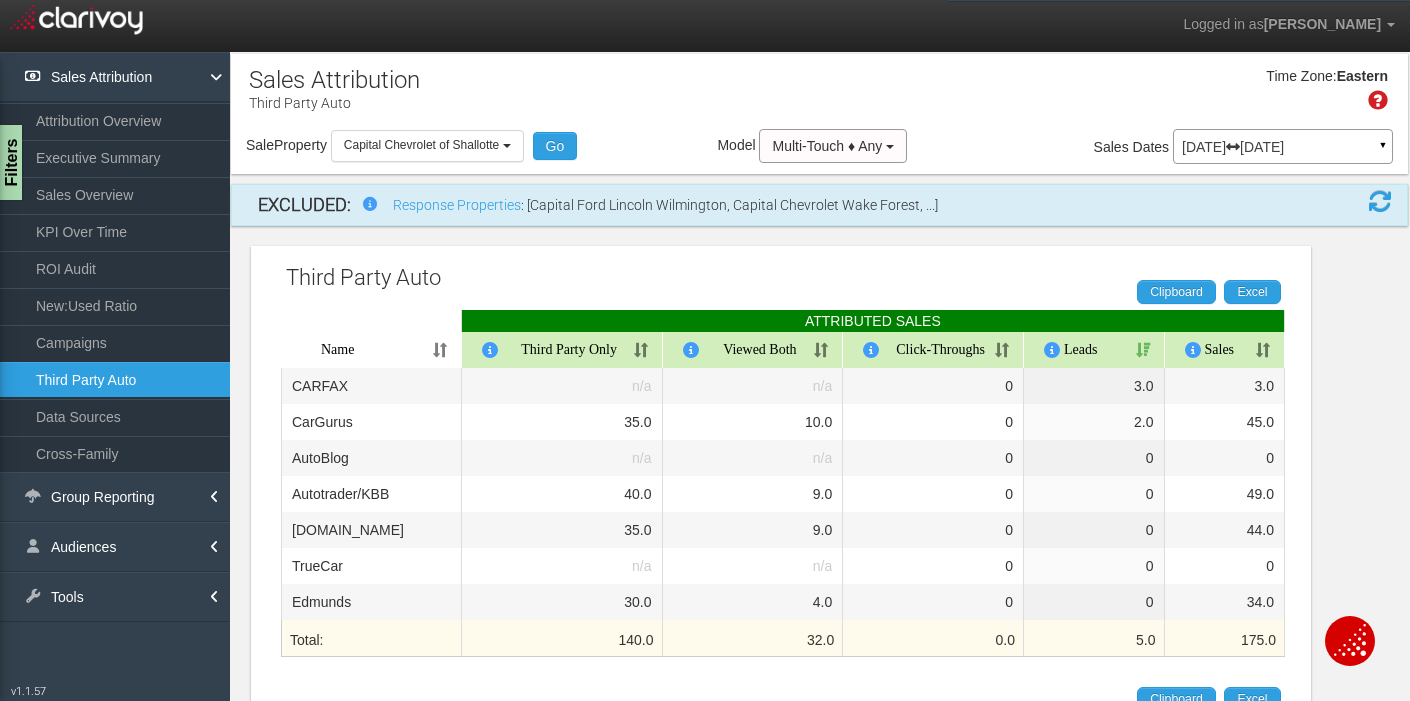 click on "Name" at bounding box center (371, 350) 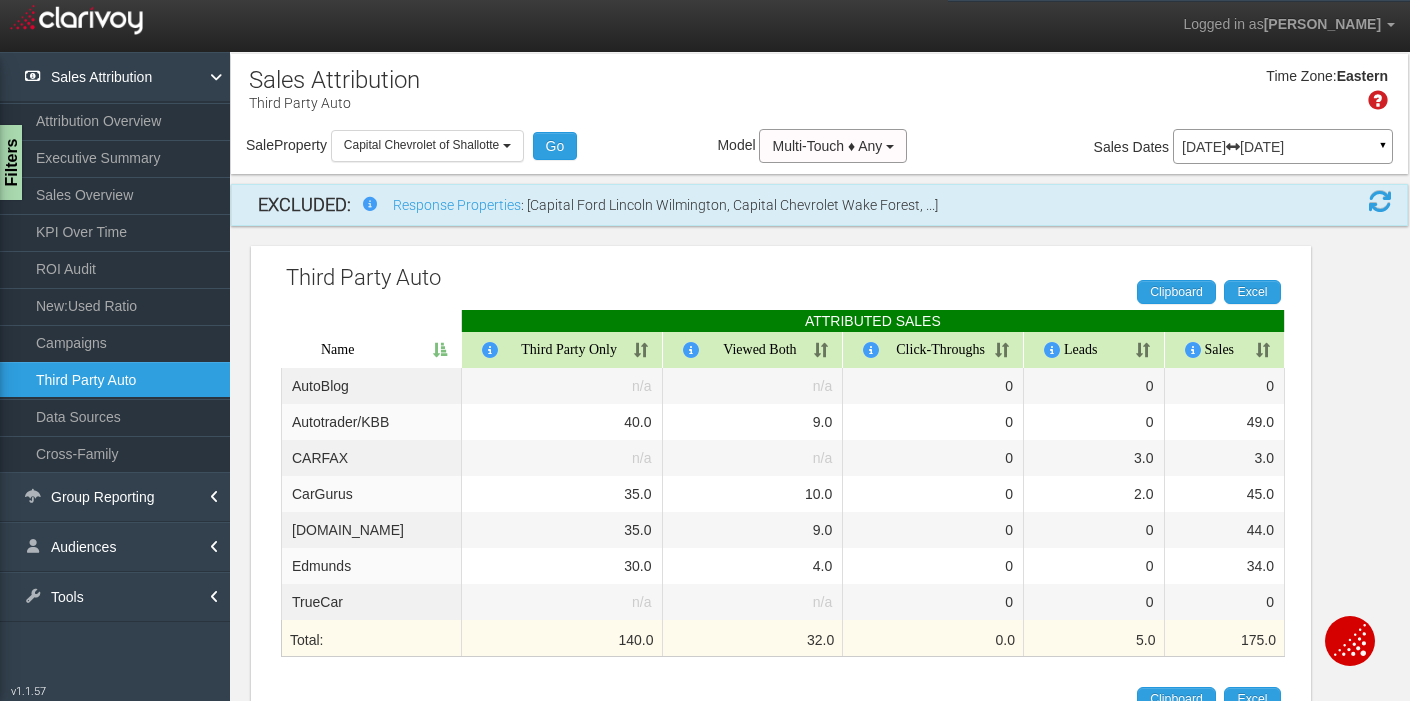 click on "Name" at bounding box center [371, 350] 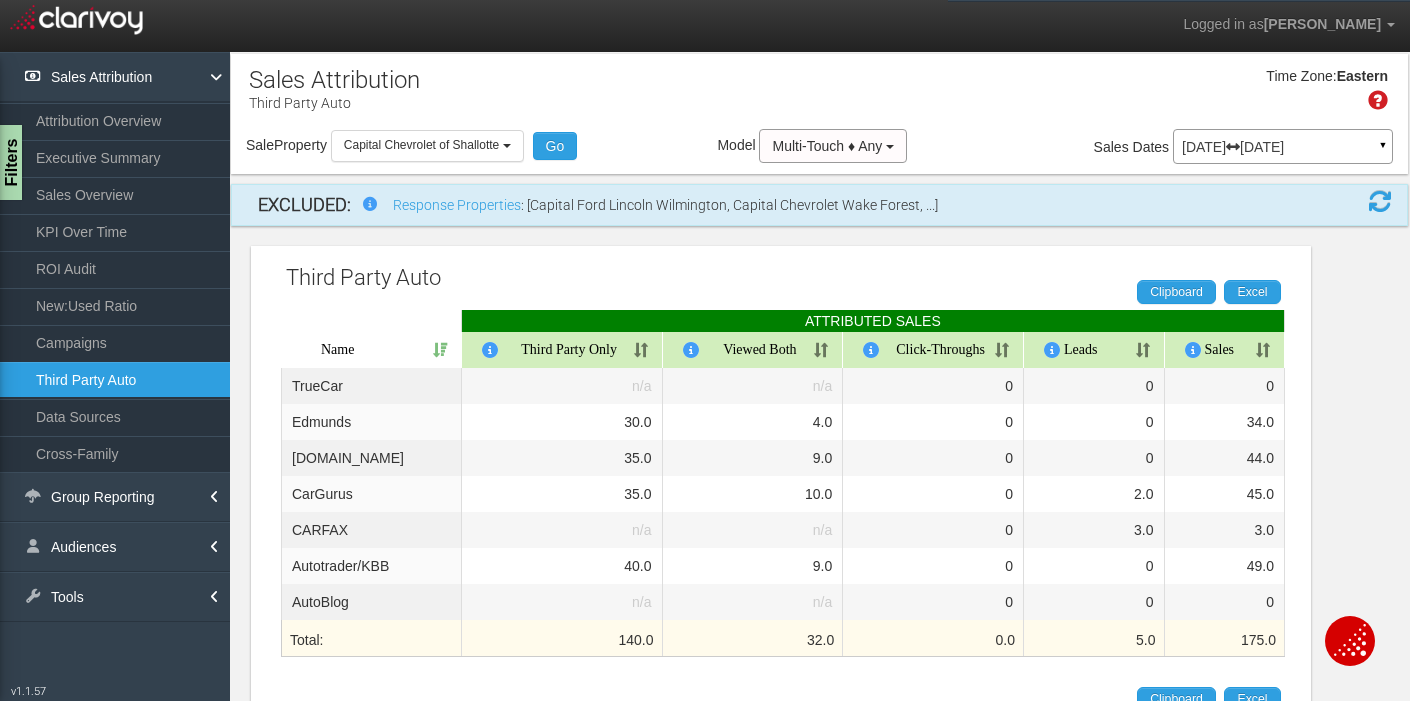 click on "Leads" at bounding box center (1094, 350) 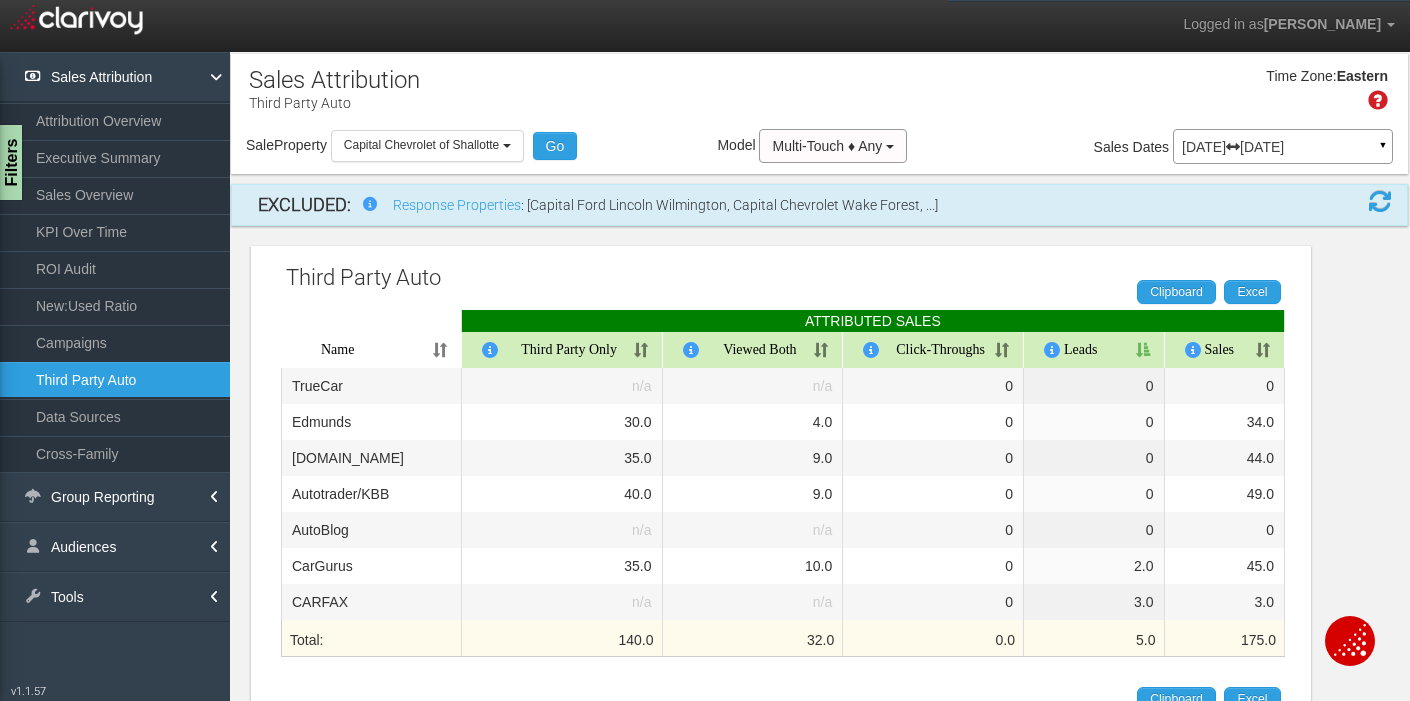 click on "Leads" at bounding box center [1094, 350] 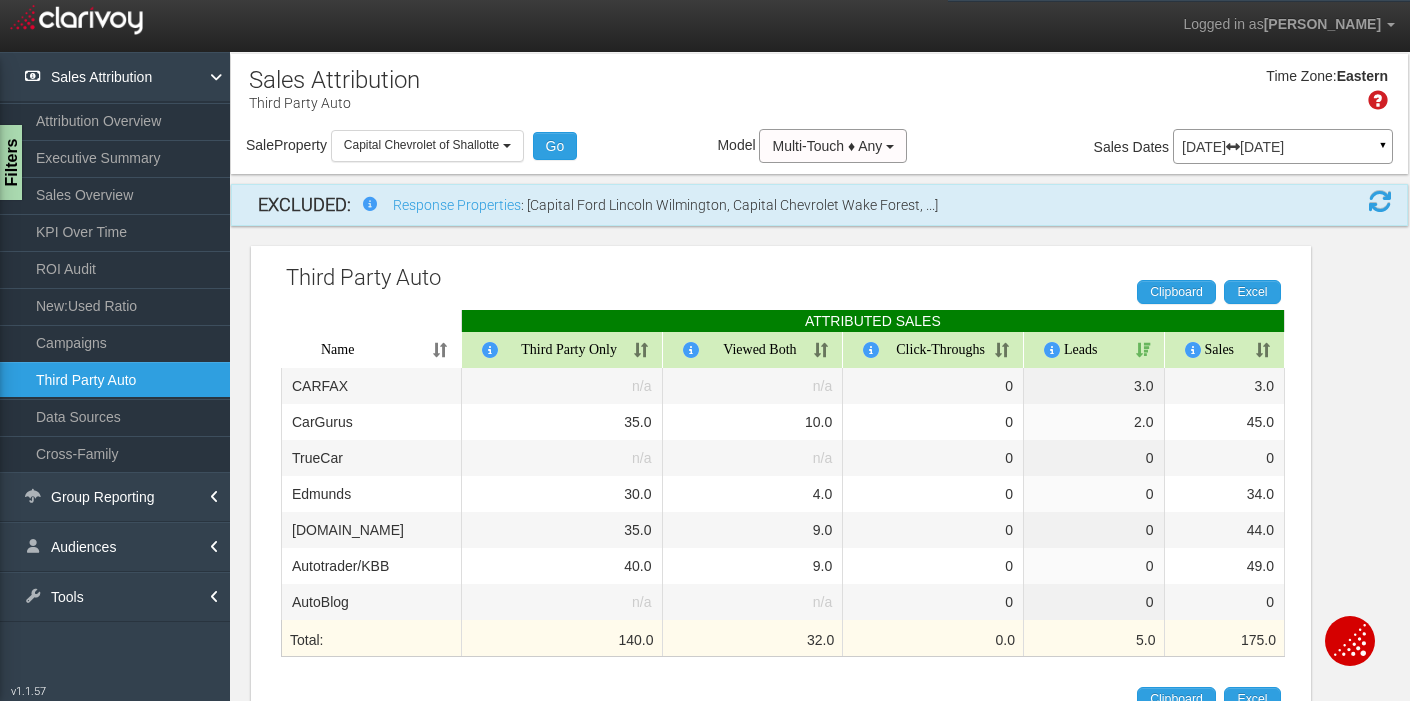 click on "Third Party Only" at bounding box center (562, 350) 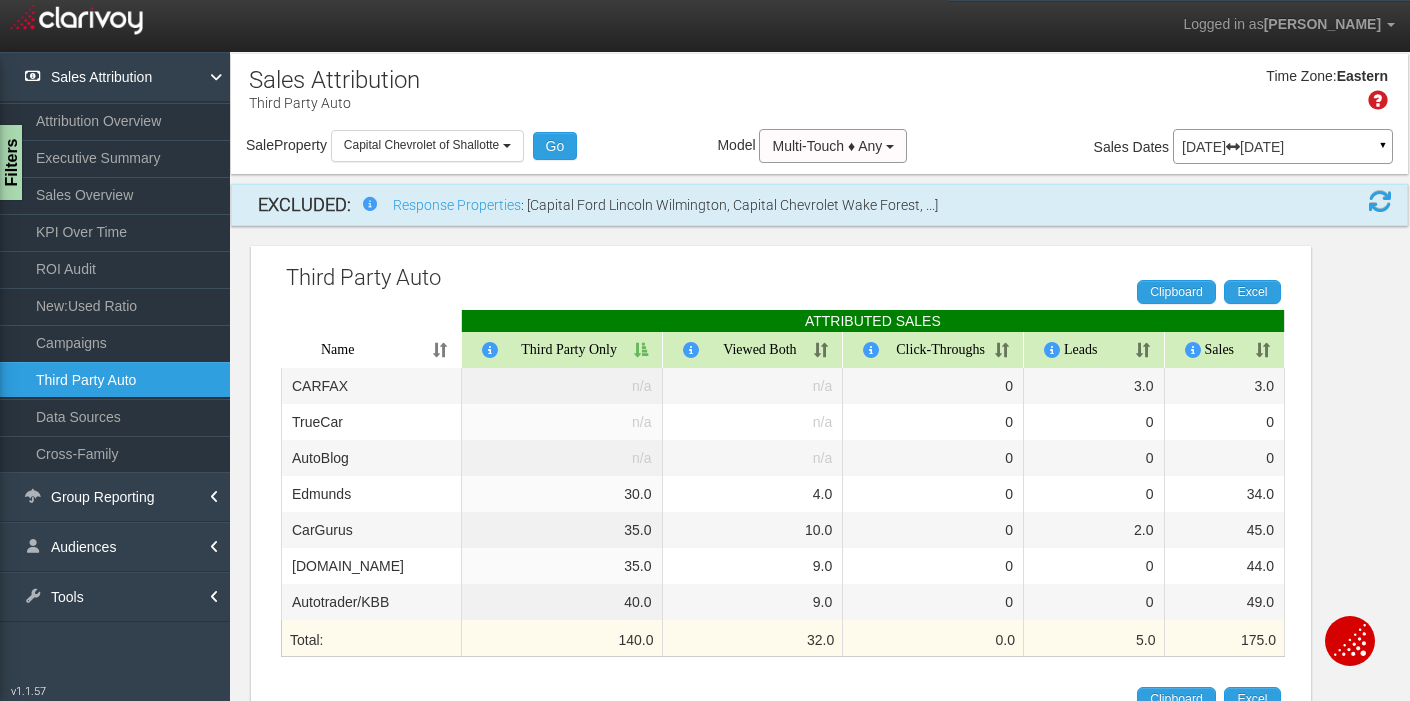 click on "Third Party Only" at bounding box center (562, 350) 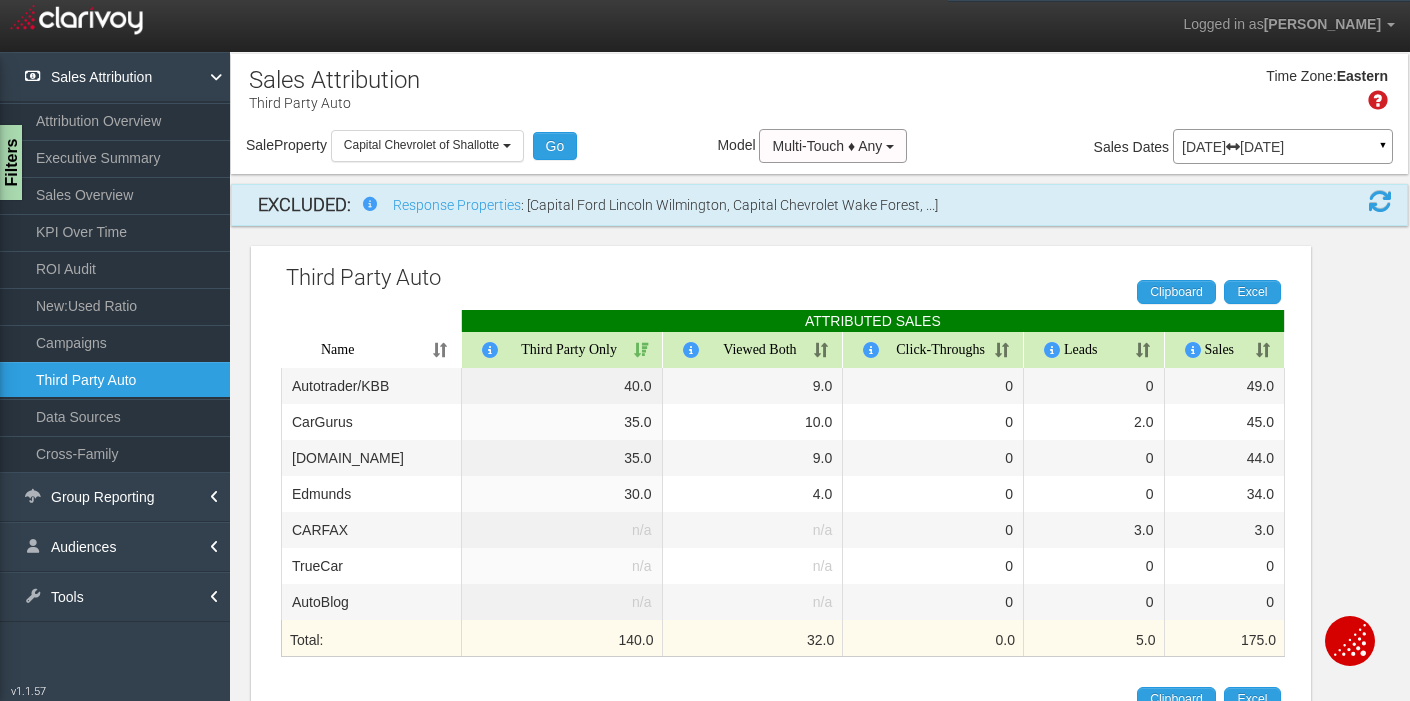 click on "Leads" at bounding box center (1094, 350) 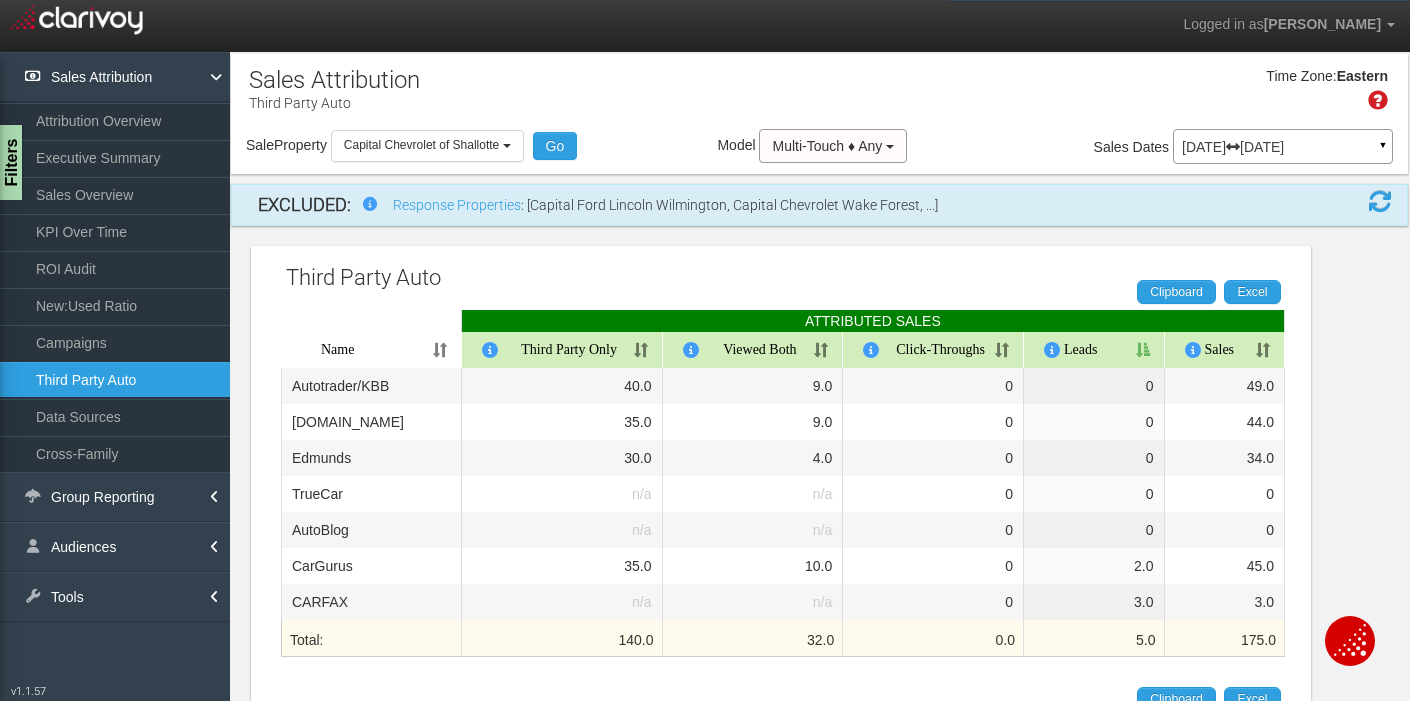 click on "Leads" at bounding box center [1094, 350] 